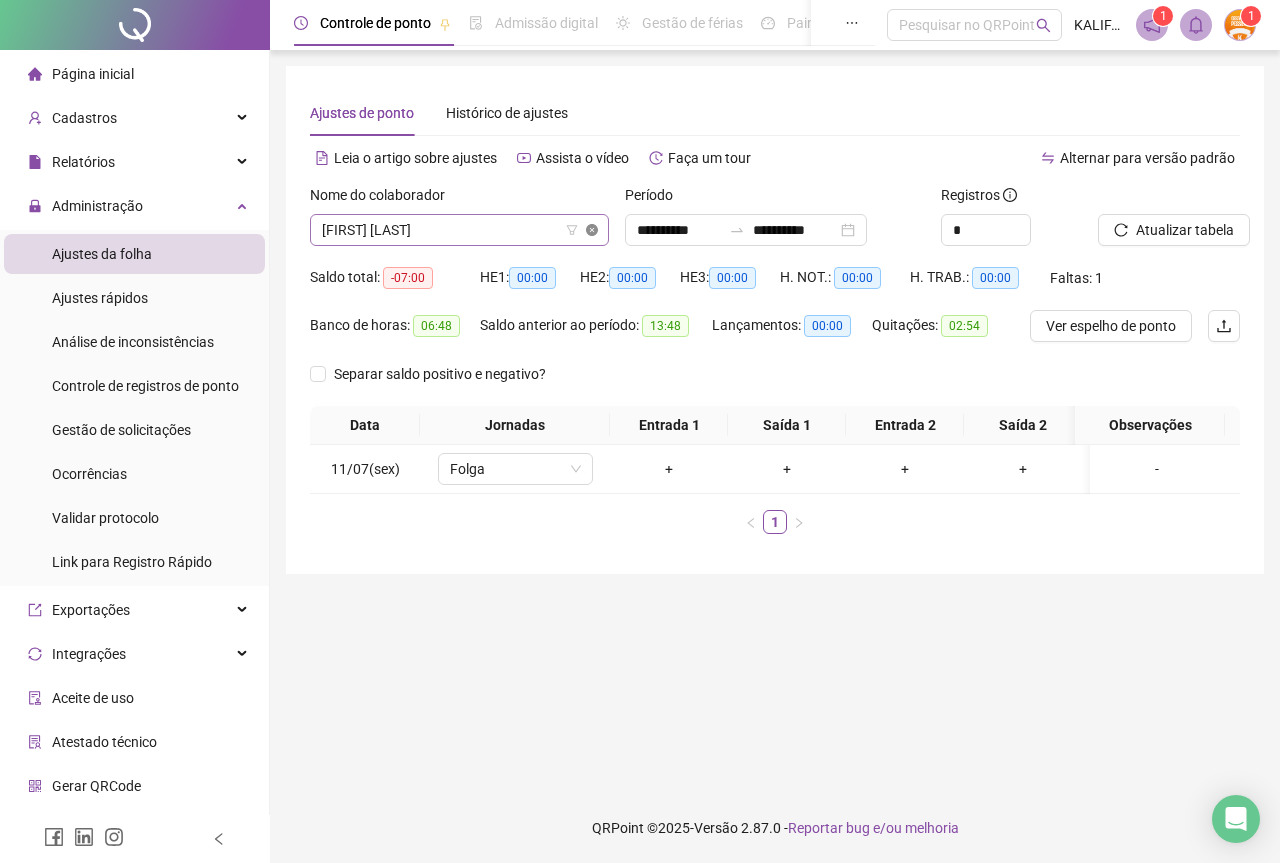 scroll, scrollTop: 0, scrollLeft: 0, axis: both 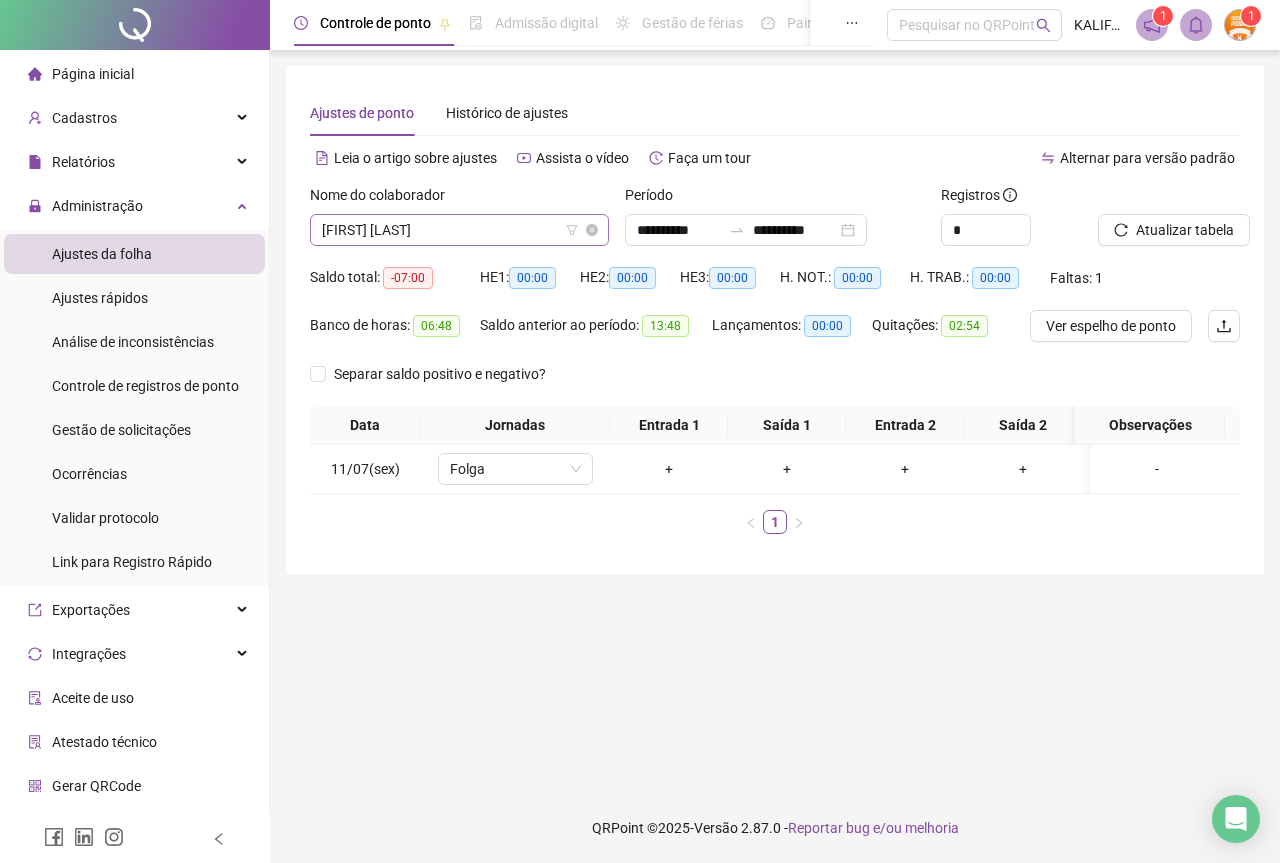 click on "[FIRST] [LAST]" at bounding box center (459, 230) 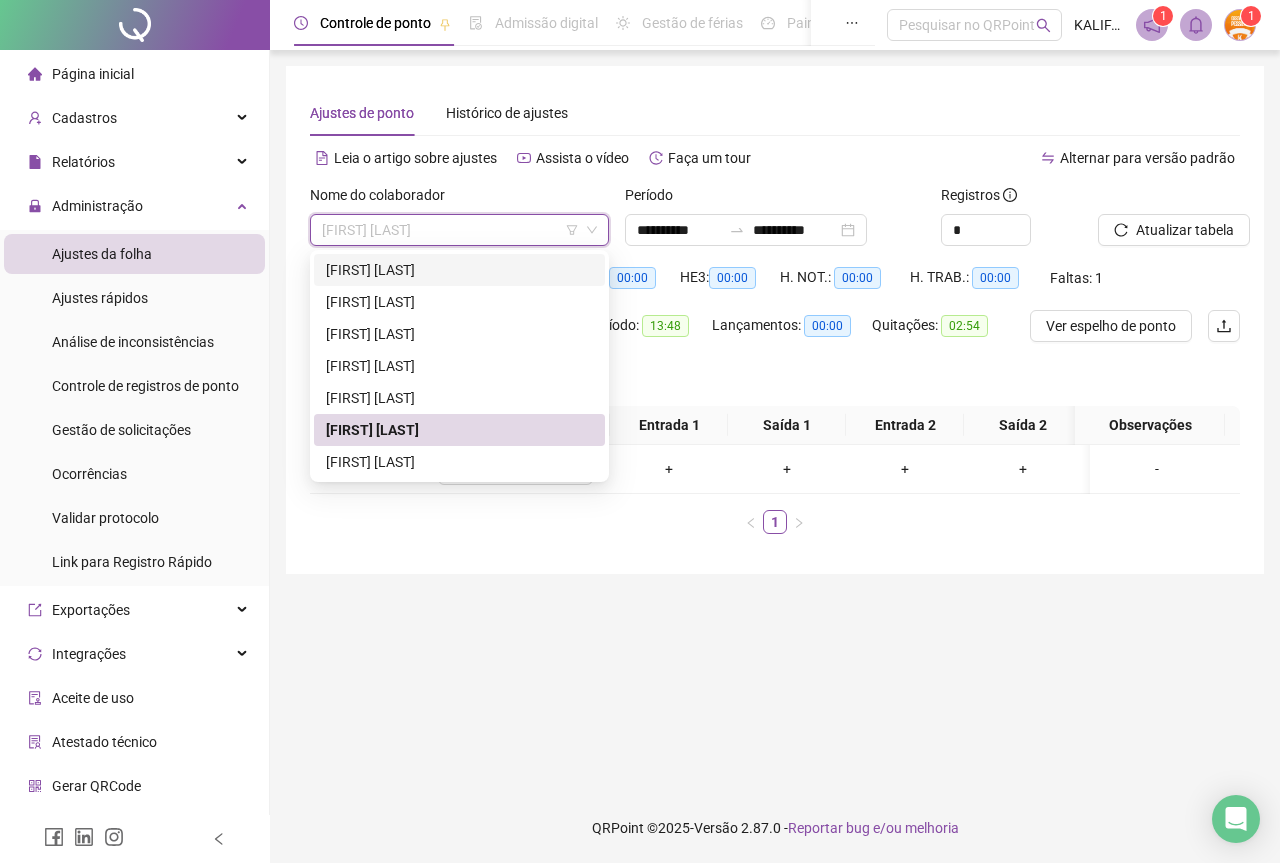 click on "[FIRST] [LAST]" at bounding box center (459, 270) 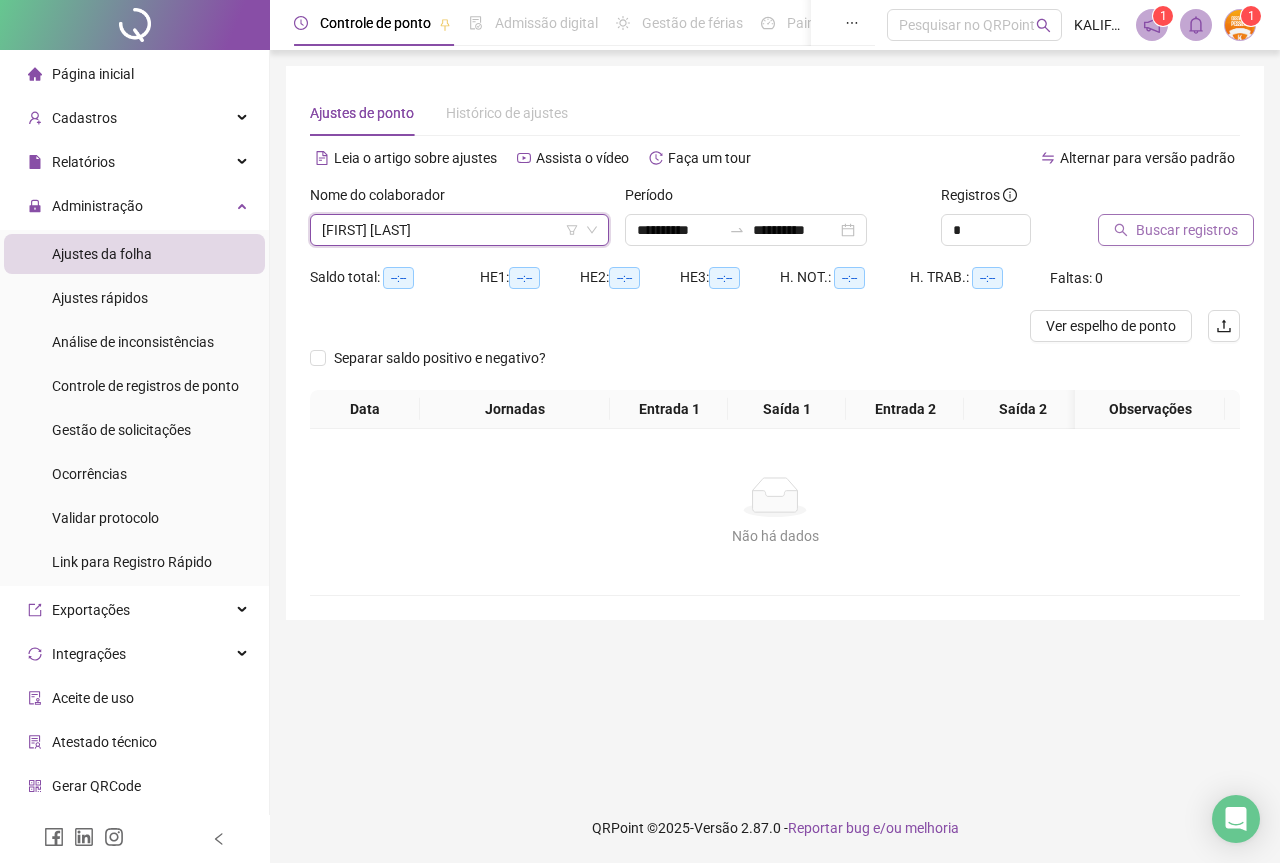 click on "Buscar registros" at bounding box center (1187, 230) 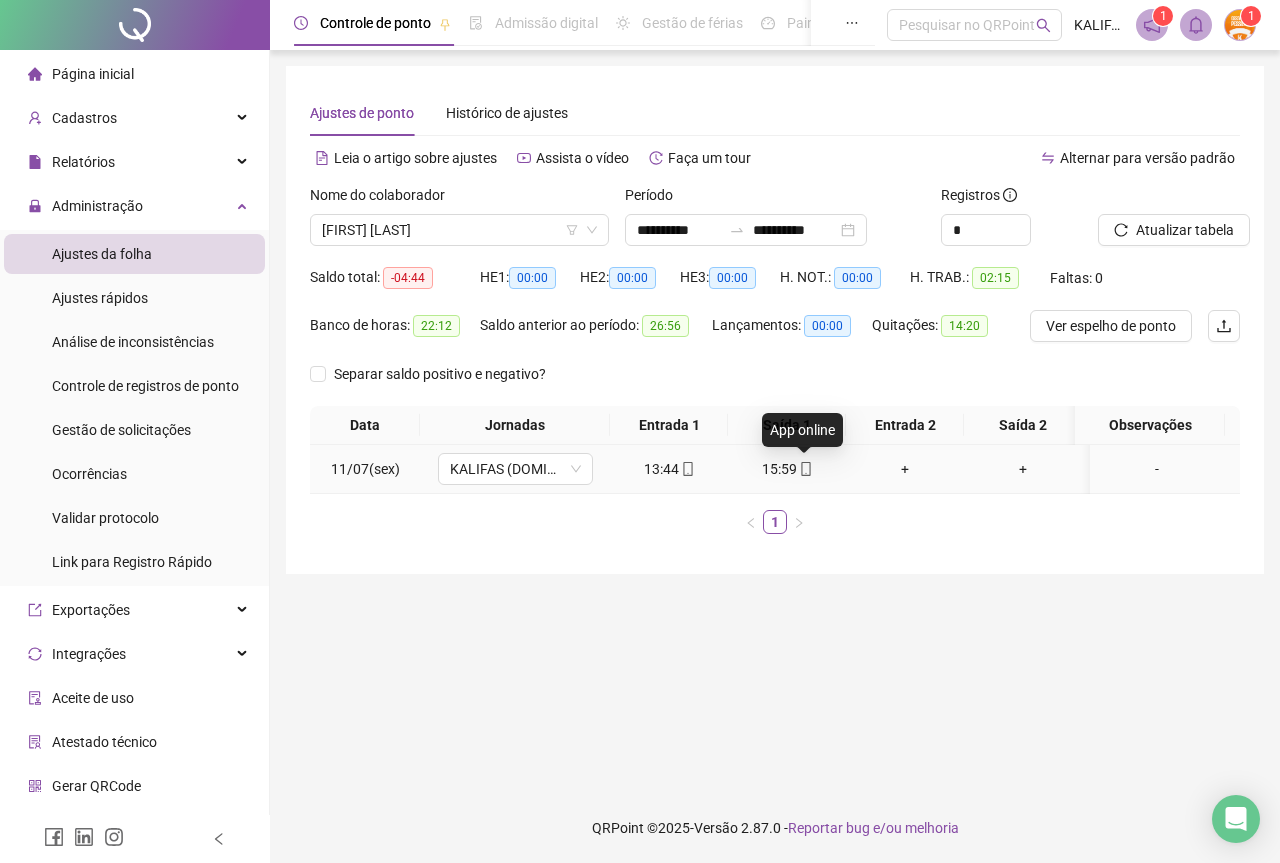 click 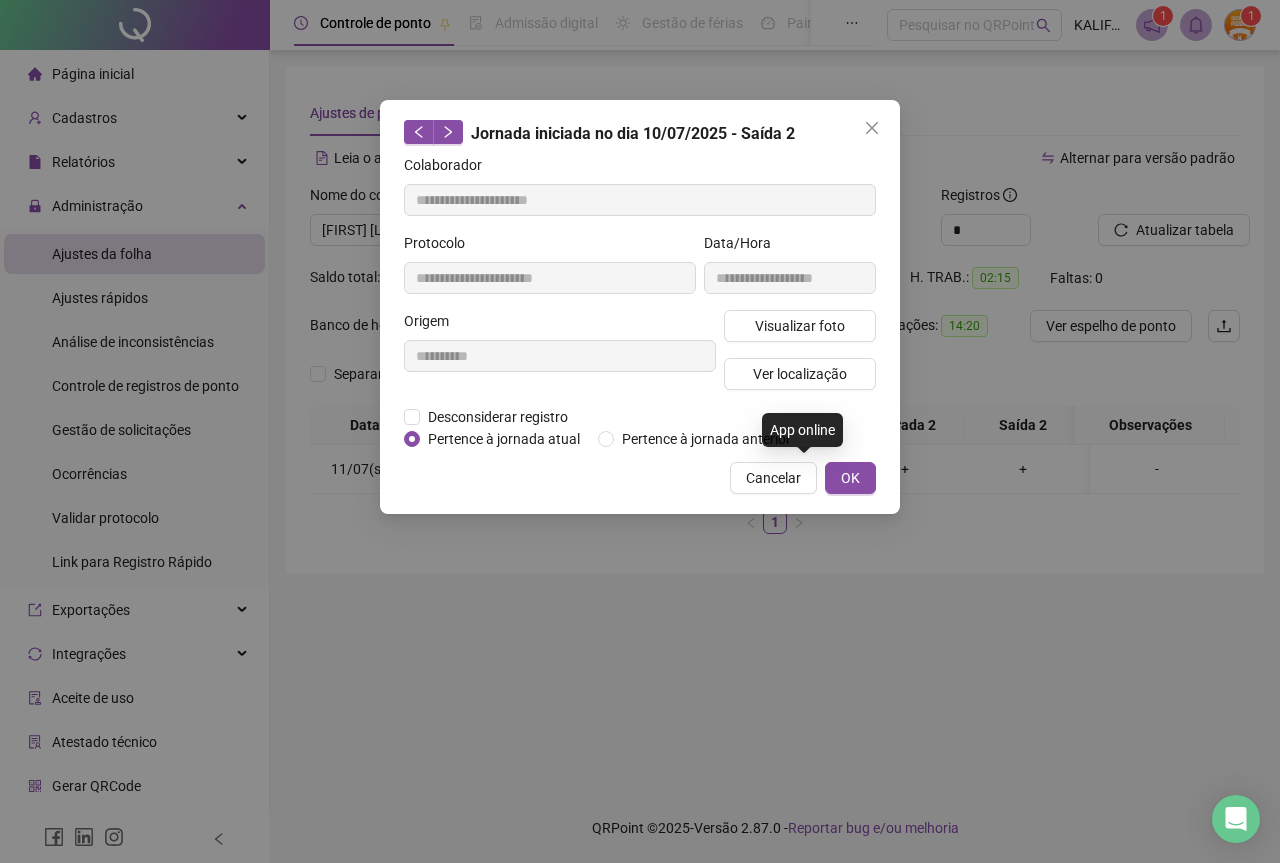 type on "**********" 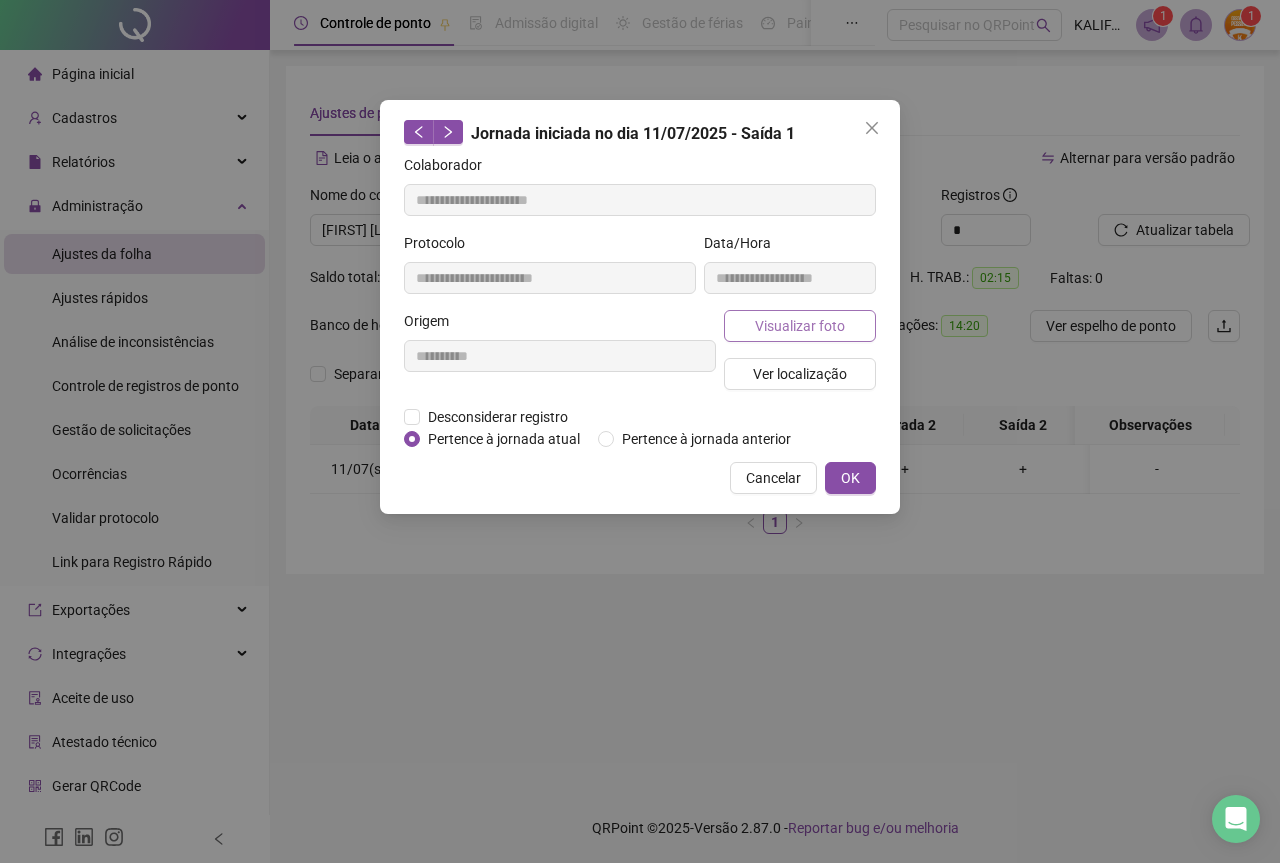 click on "Visualizar foto" at bounding box center (800, 326) 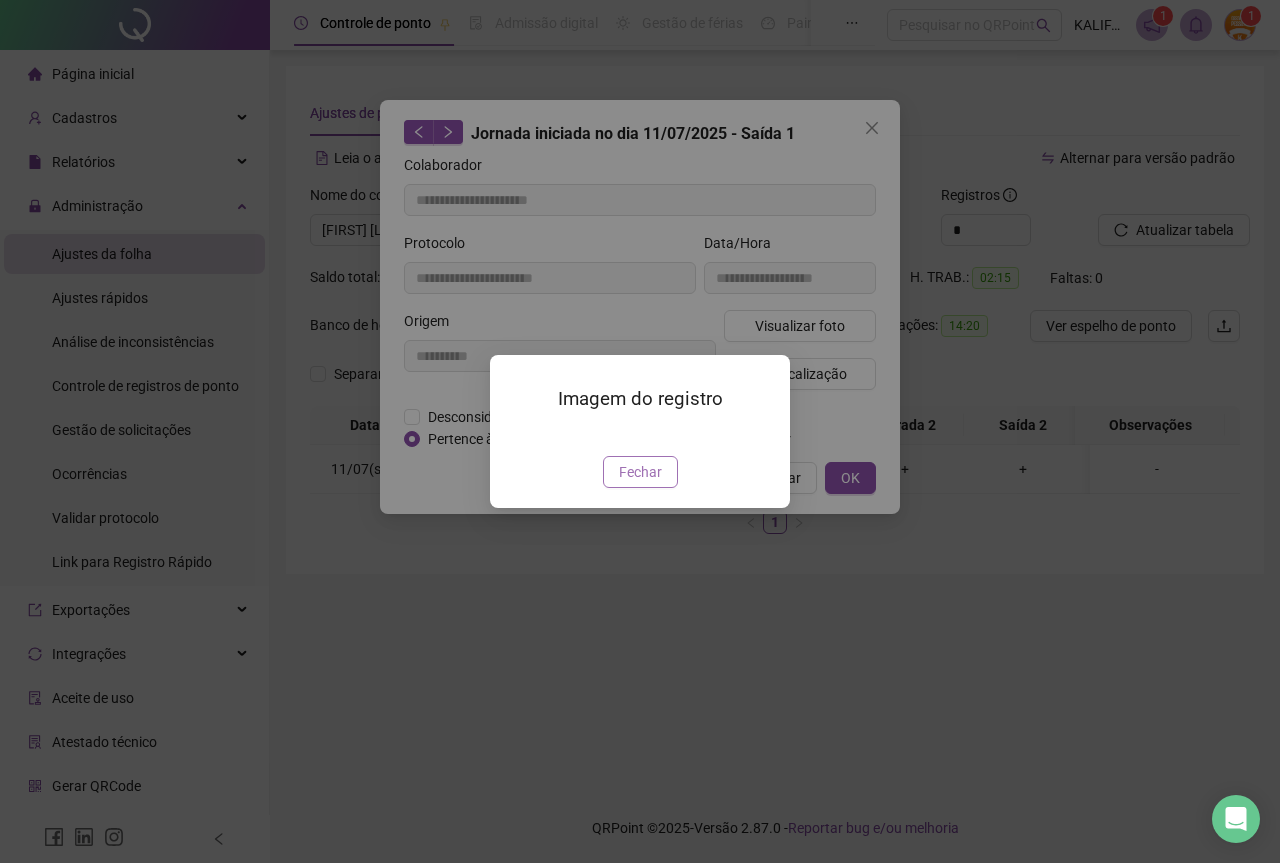 click on "Fechar" at bounding box center (640, 472) 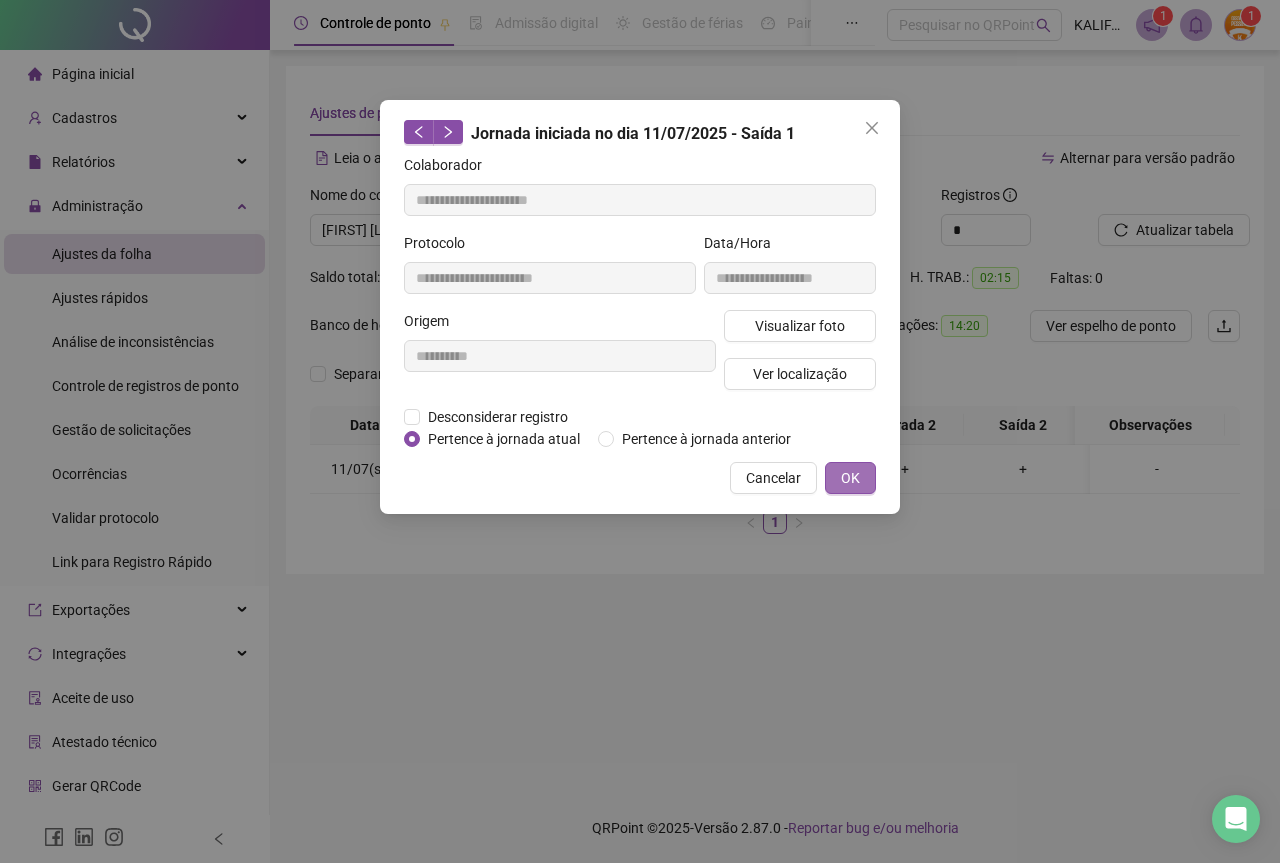 click on "OK" at bounding box center [850, 478] 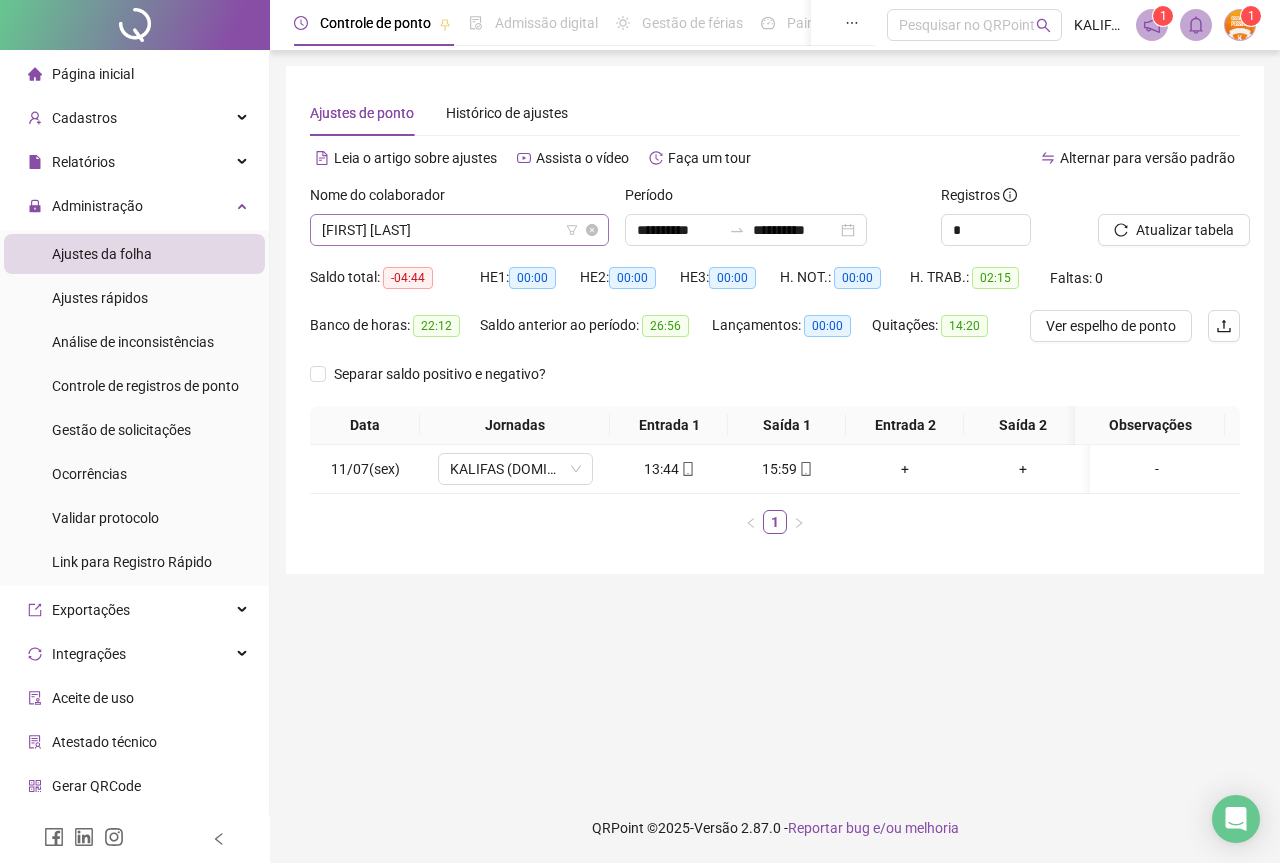 click on "[FIRST] [LAST]" at bounding box center [459, 230] 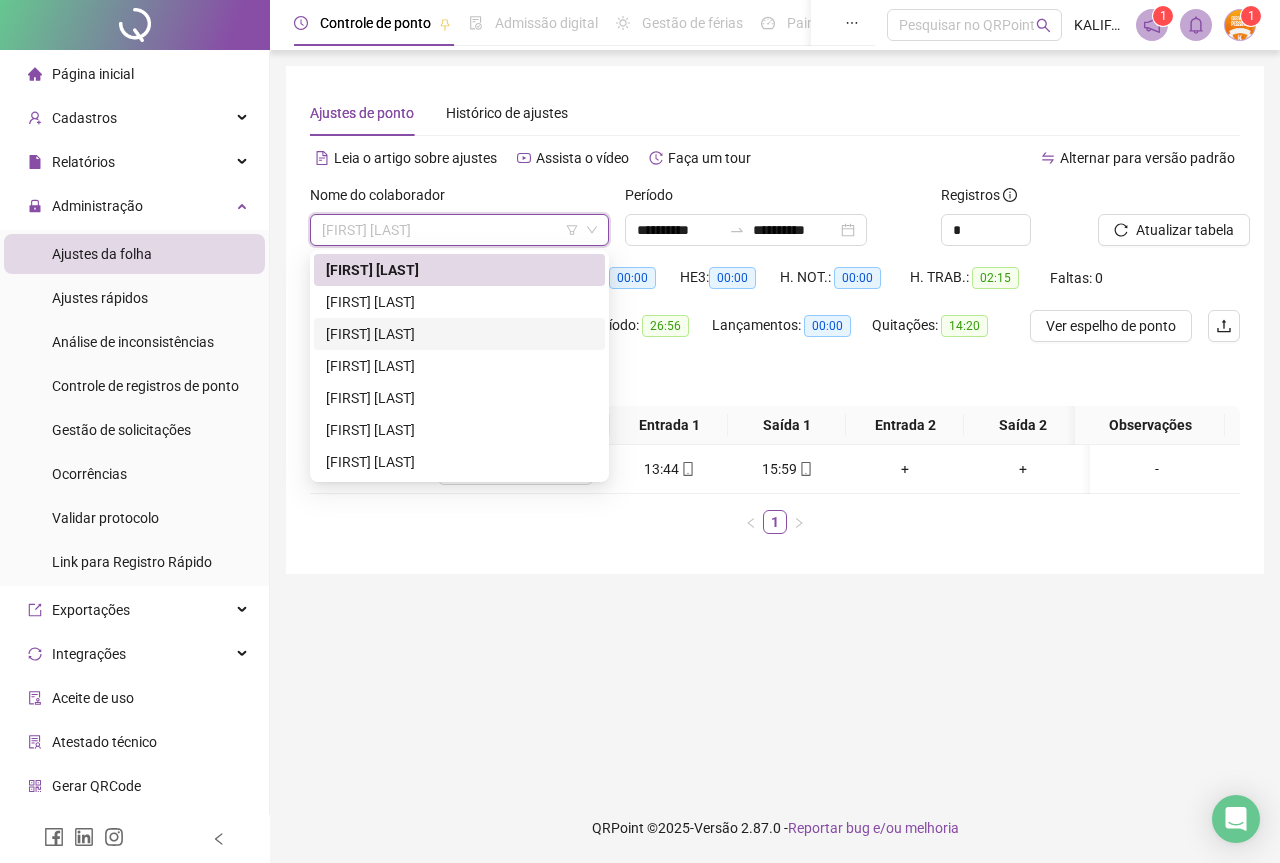 click on "[FIRST] [LAST]" at bounding box center [459, 334] 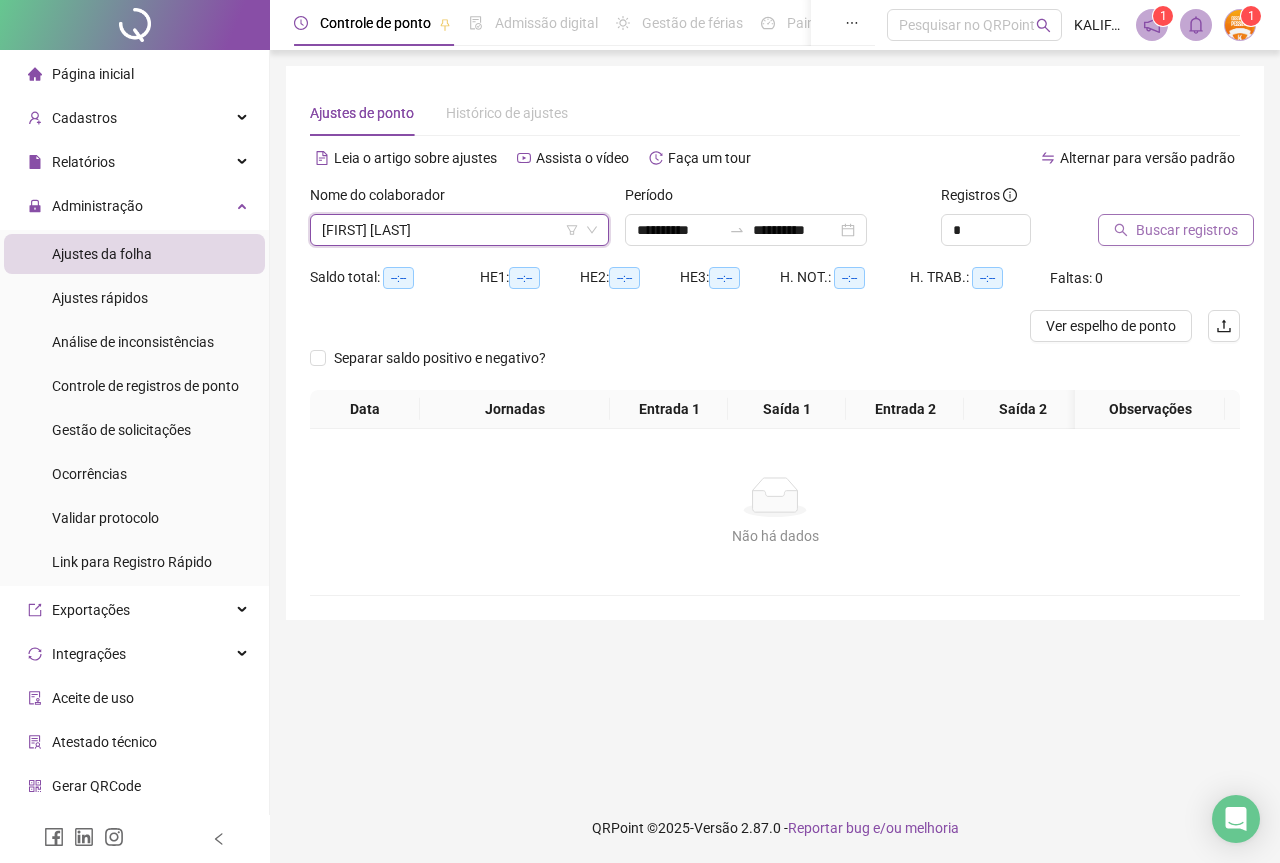 click on "Buscar registros" at bounding box center (1176, 230) 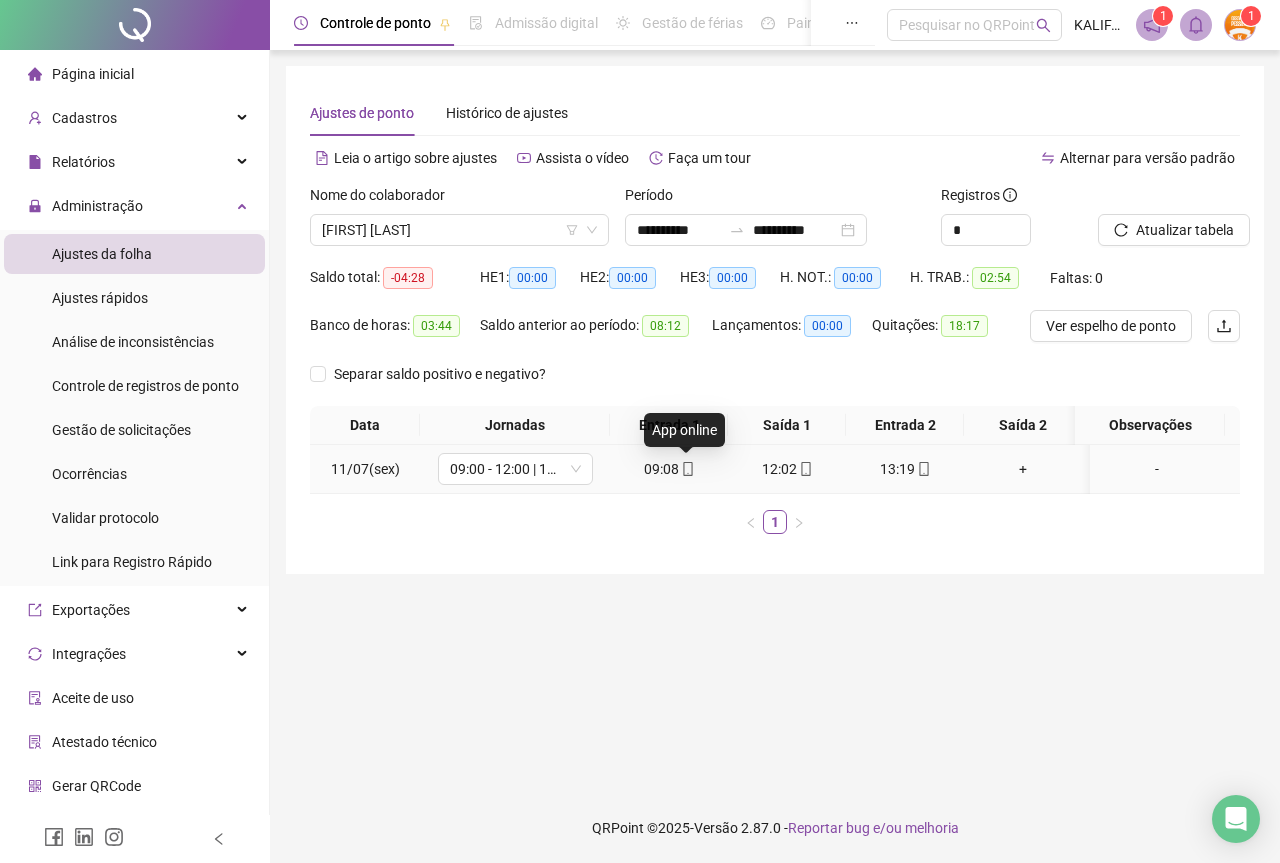click at bounding box center (687, 469) 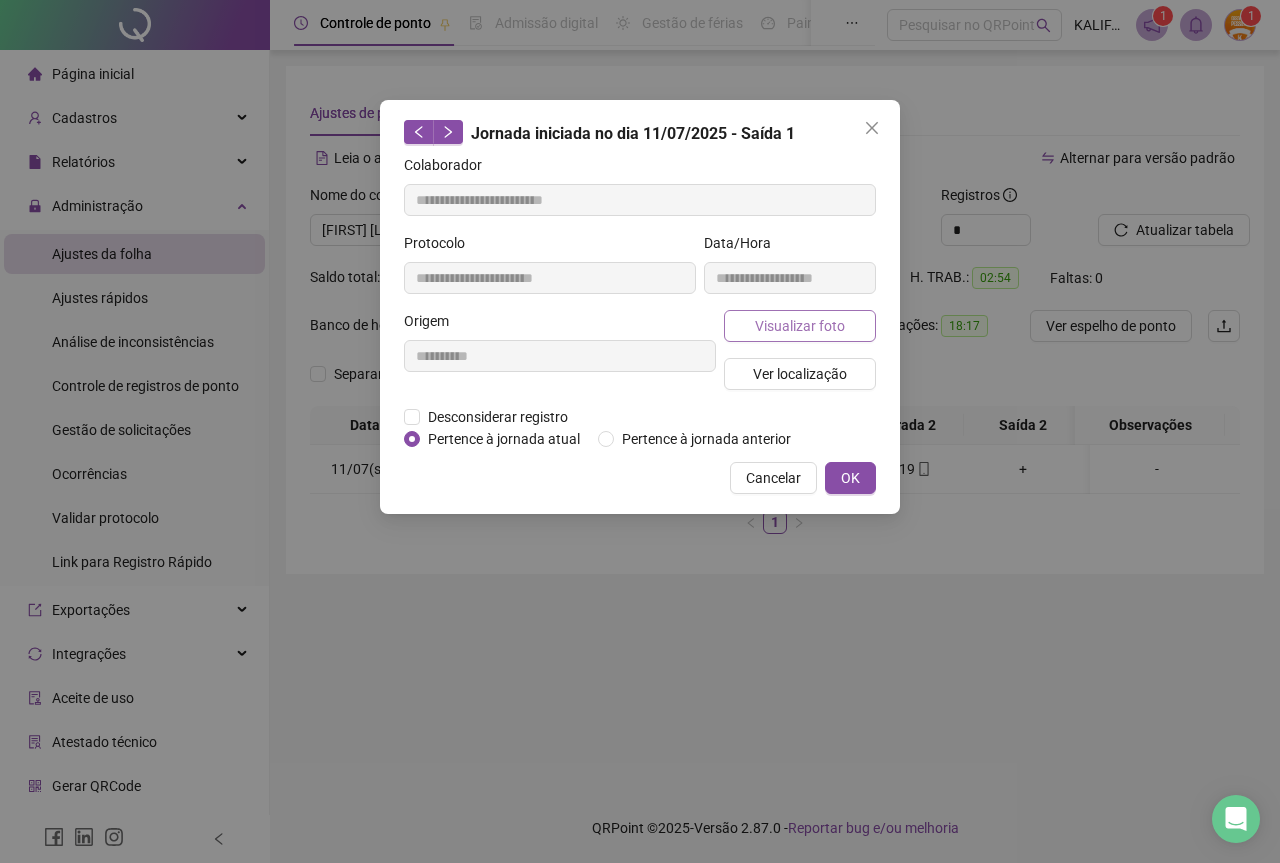 click on "Visualizar foto" at bounding box center [800, 326] 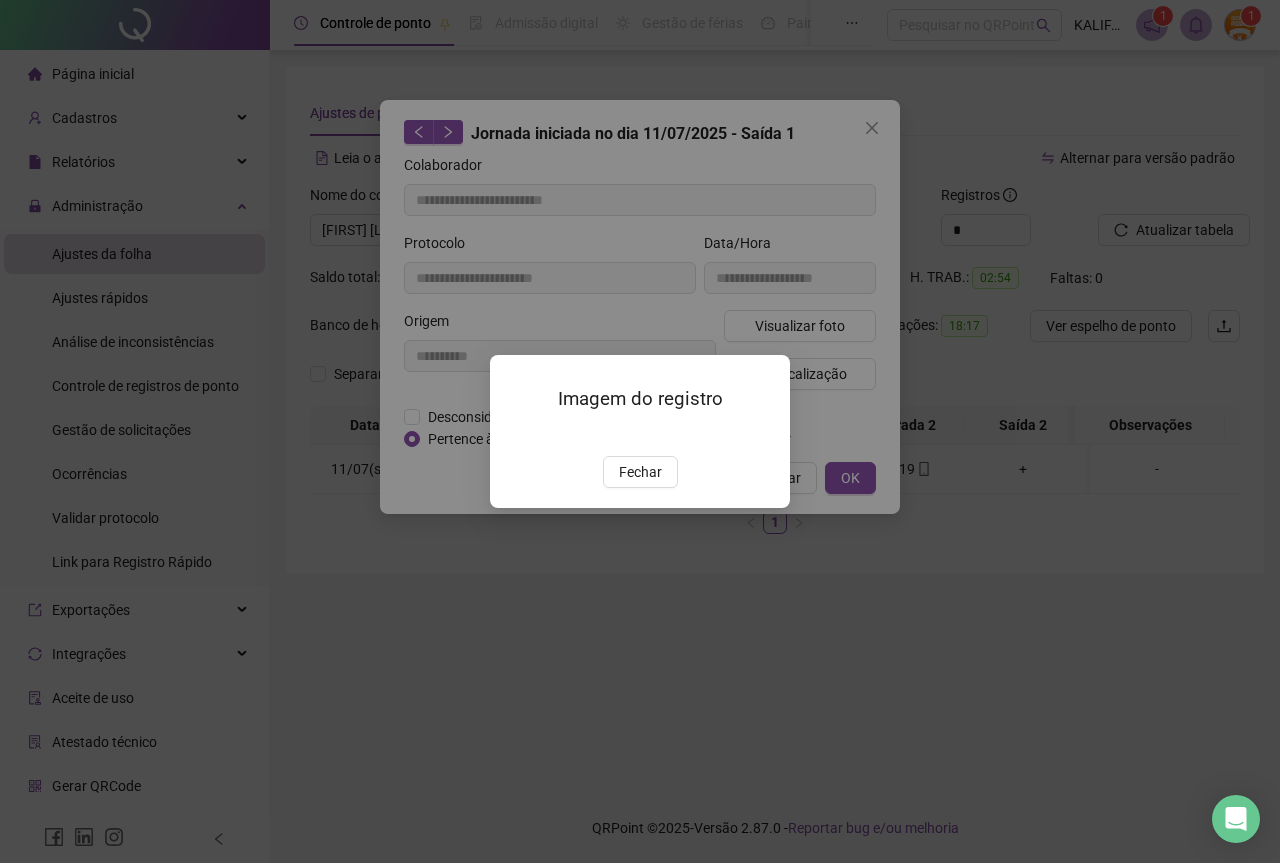 type on "**********" 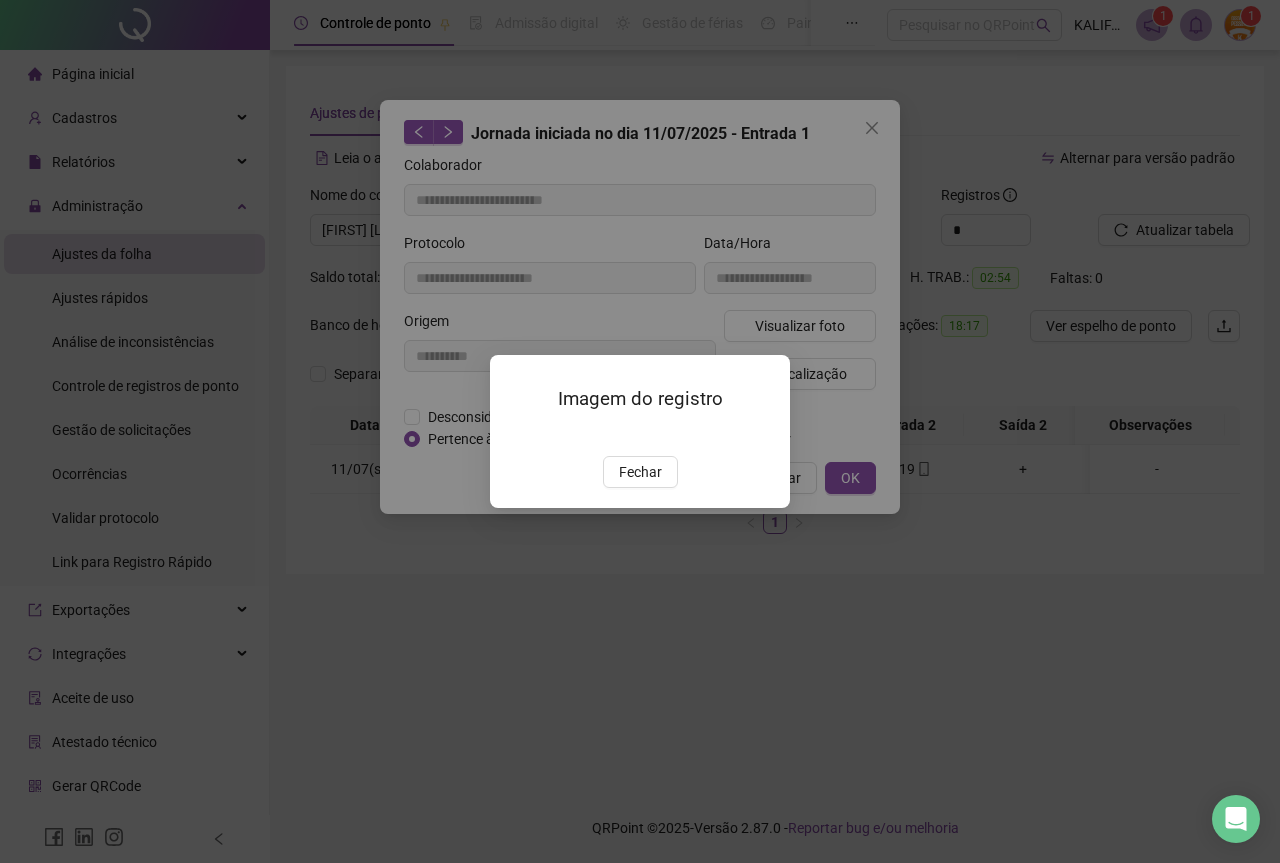 click on "Imagem do registro Fechar" at bounding box center (640, 431) 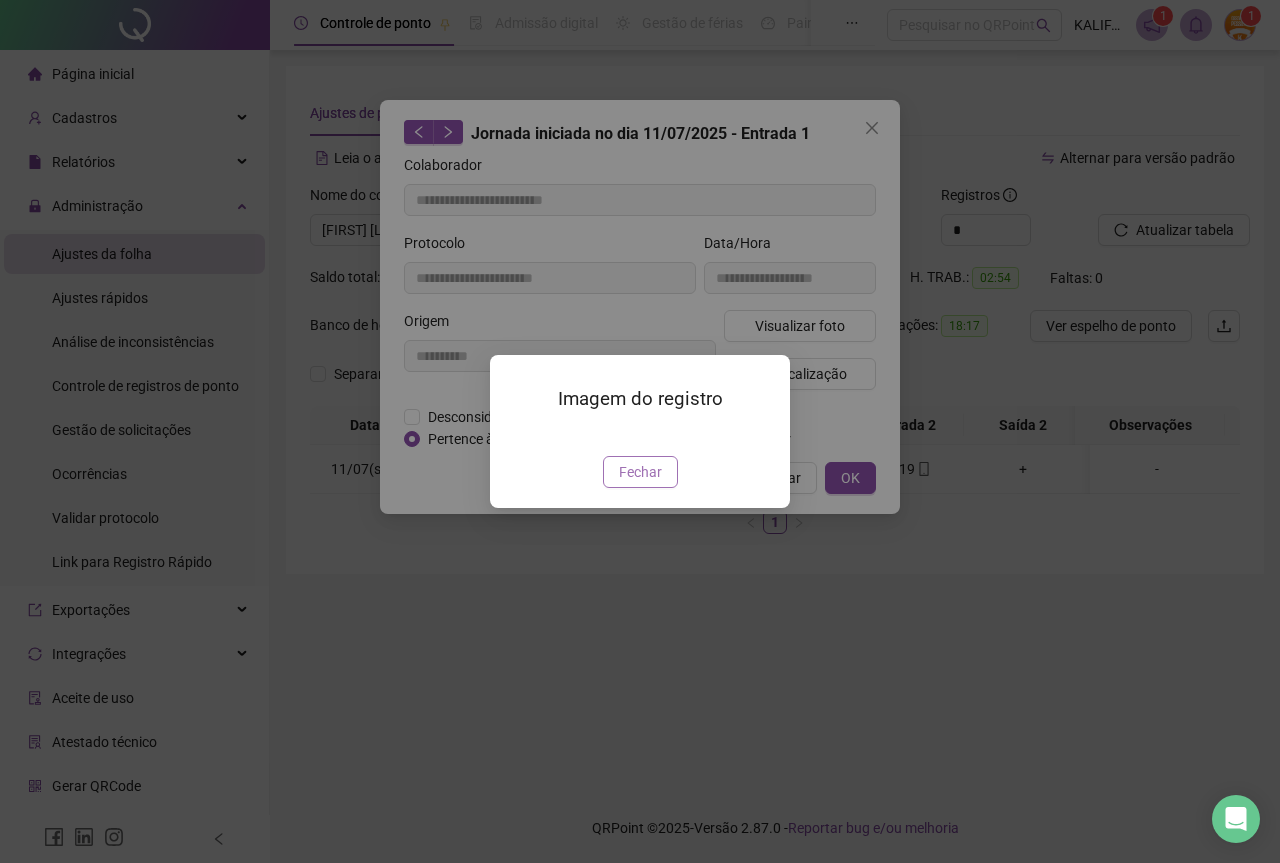 click on "Fechar" at bounding box center [640, 472] 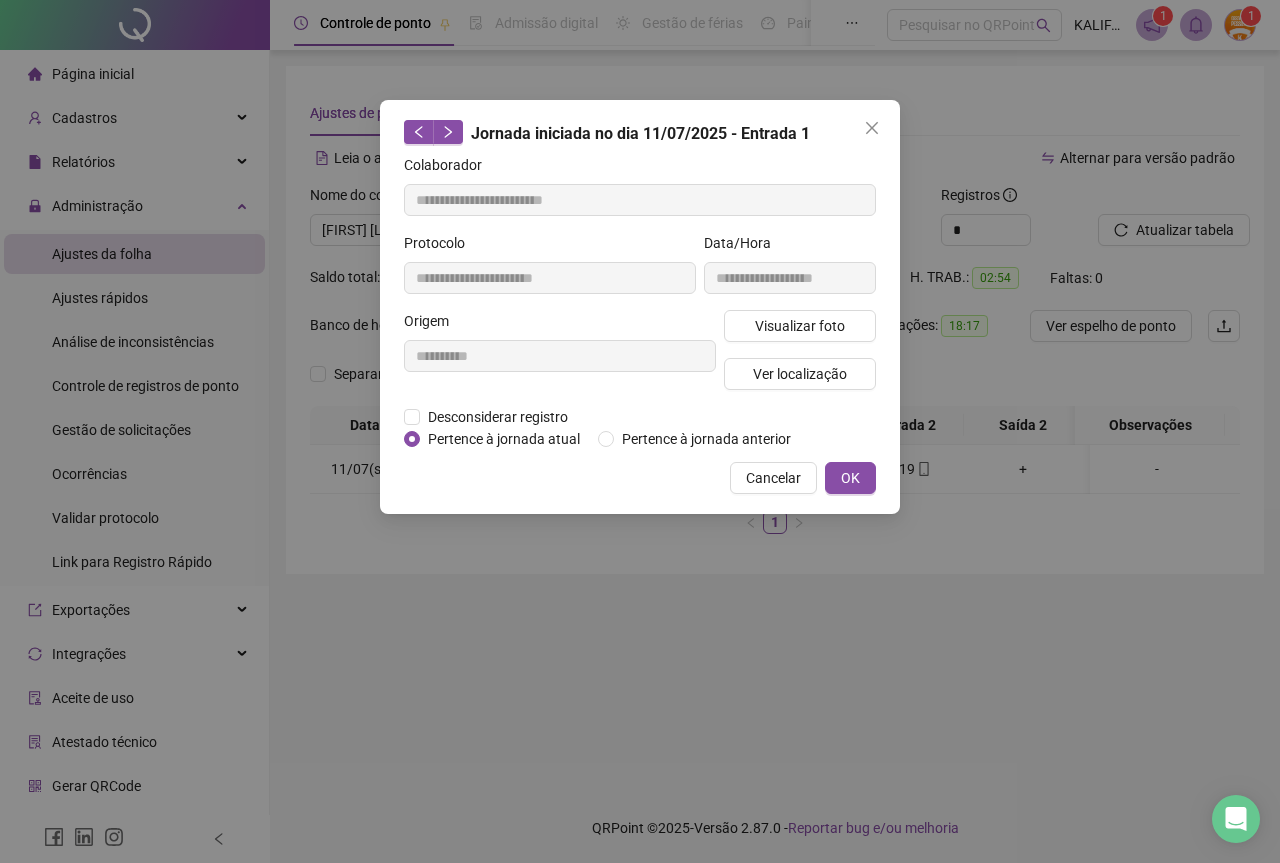 click on "OK" at bounding box center (850, 478) 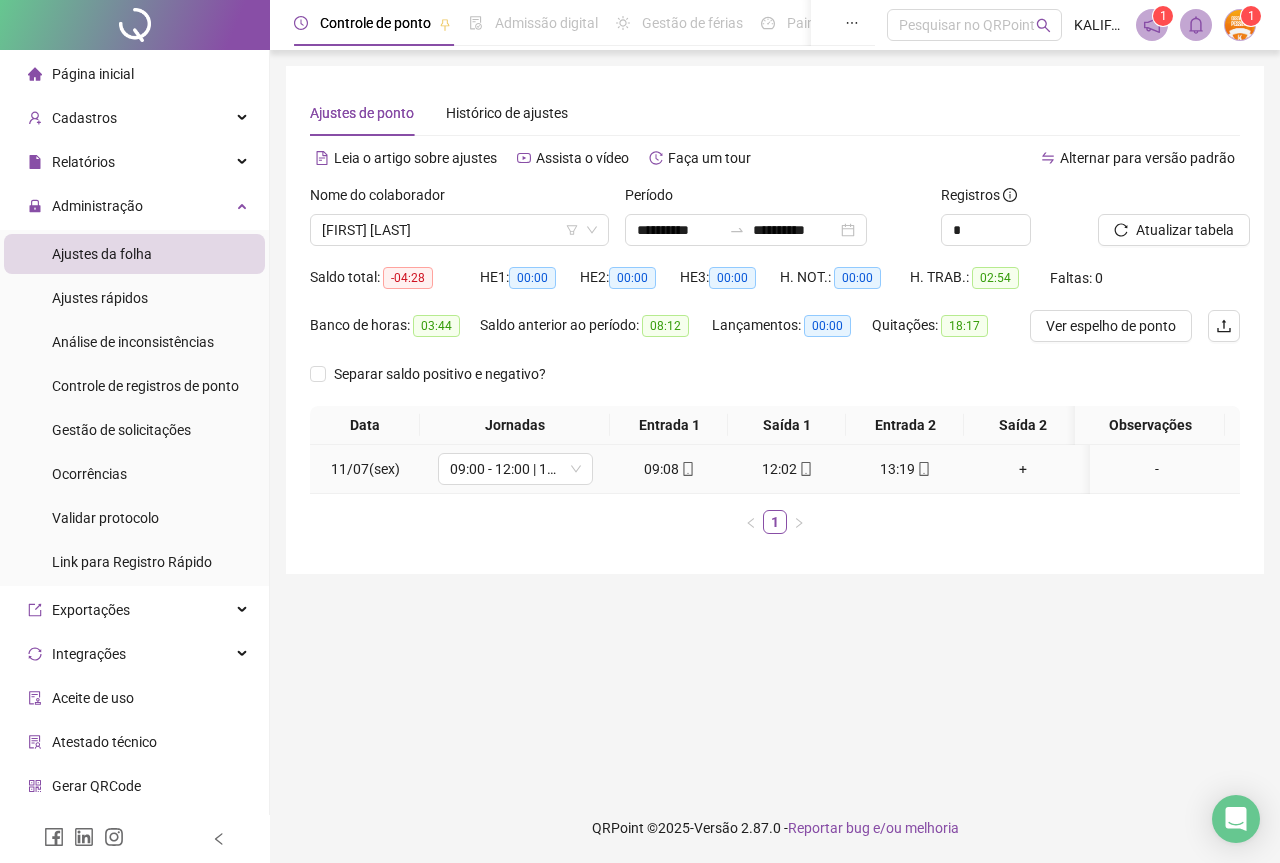 click at bounding box center [805, 469] 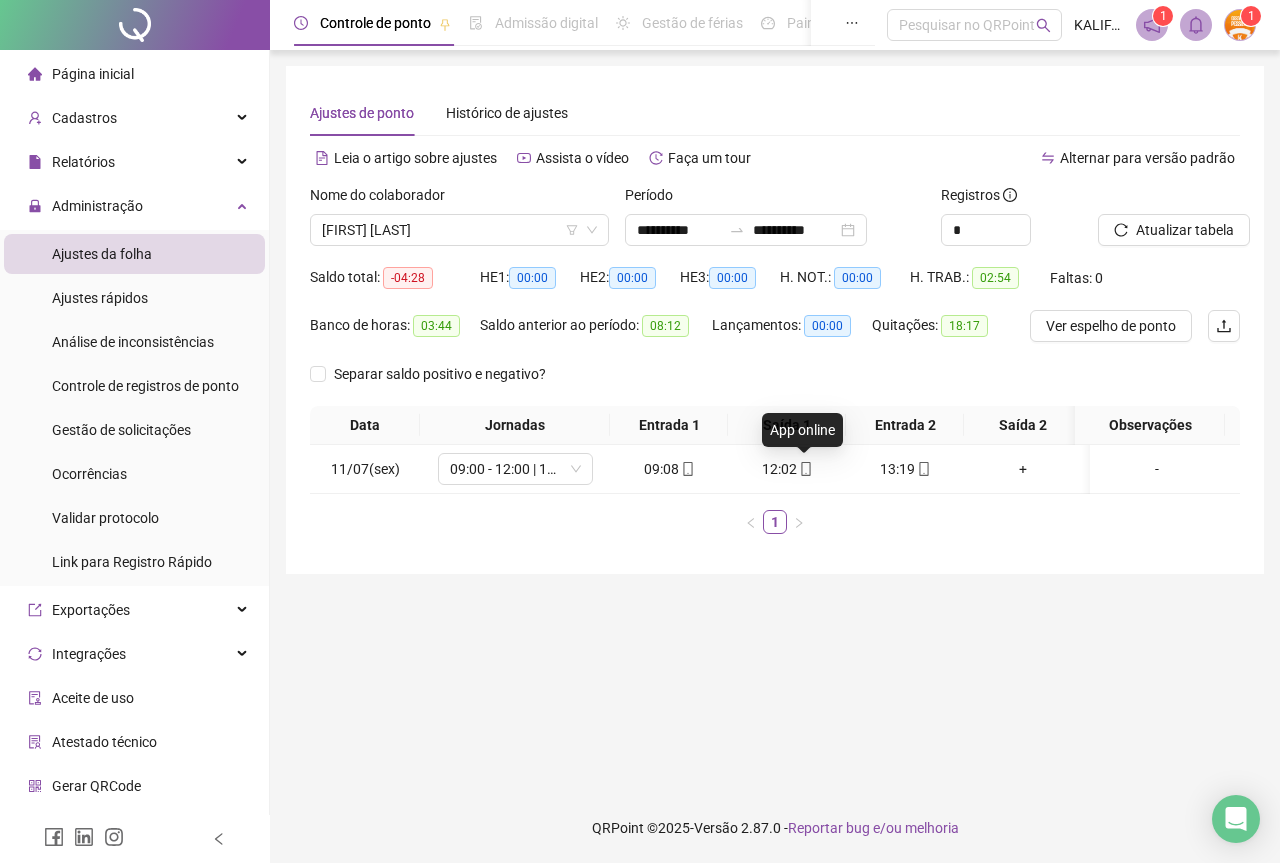 type on "**********" 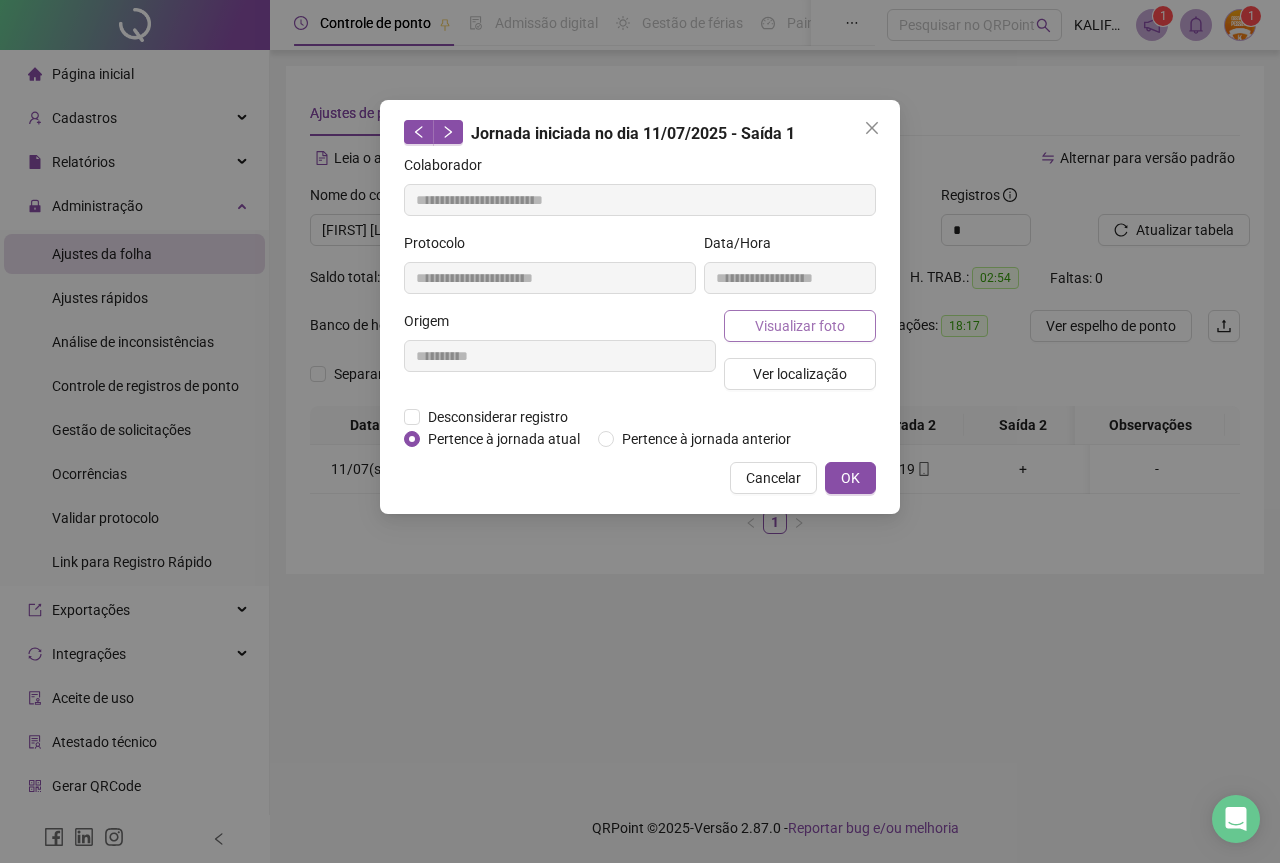click on "Visualizar foto" at bounding box center (800, 326) 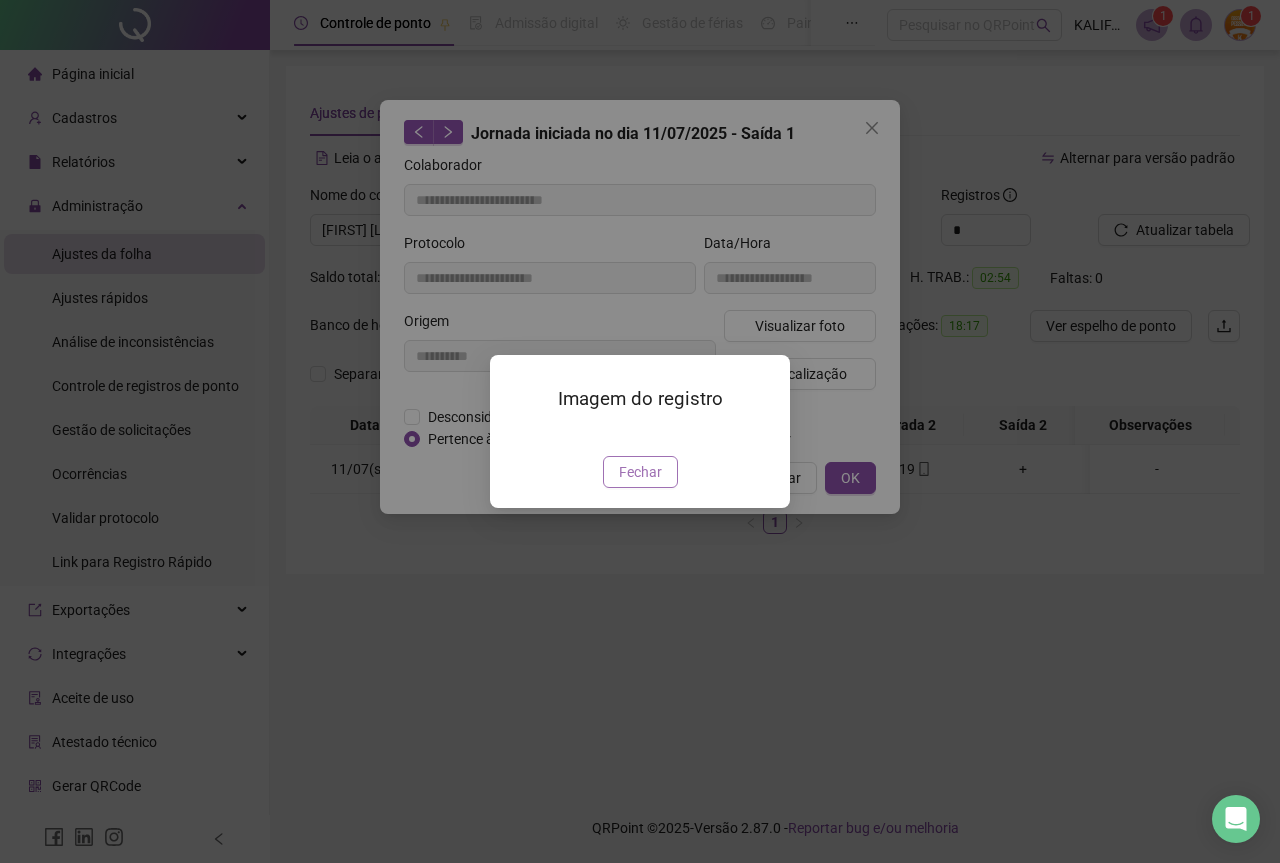 click on "Fechar" at bounding box center [640, 472] 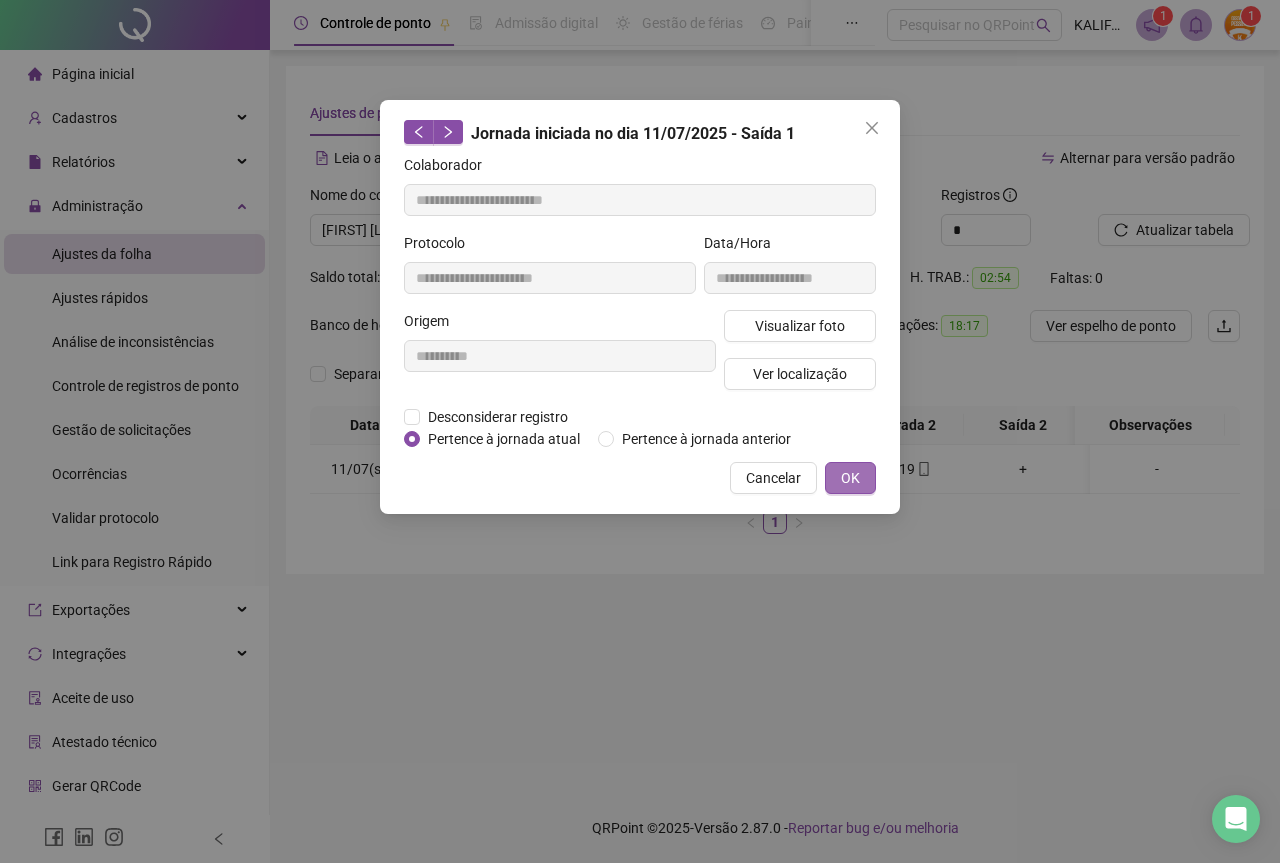 click on "OK" at bounding box center (850, 478) 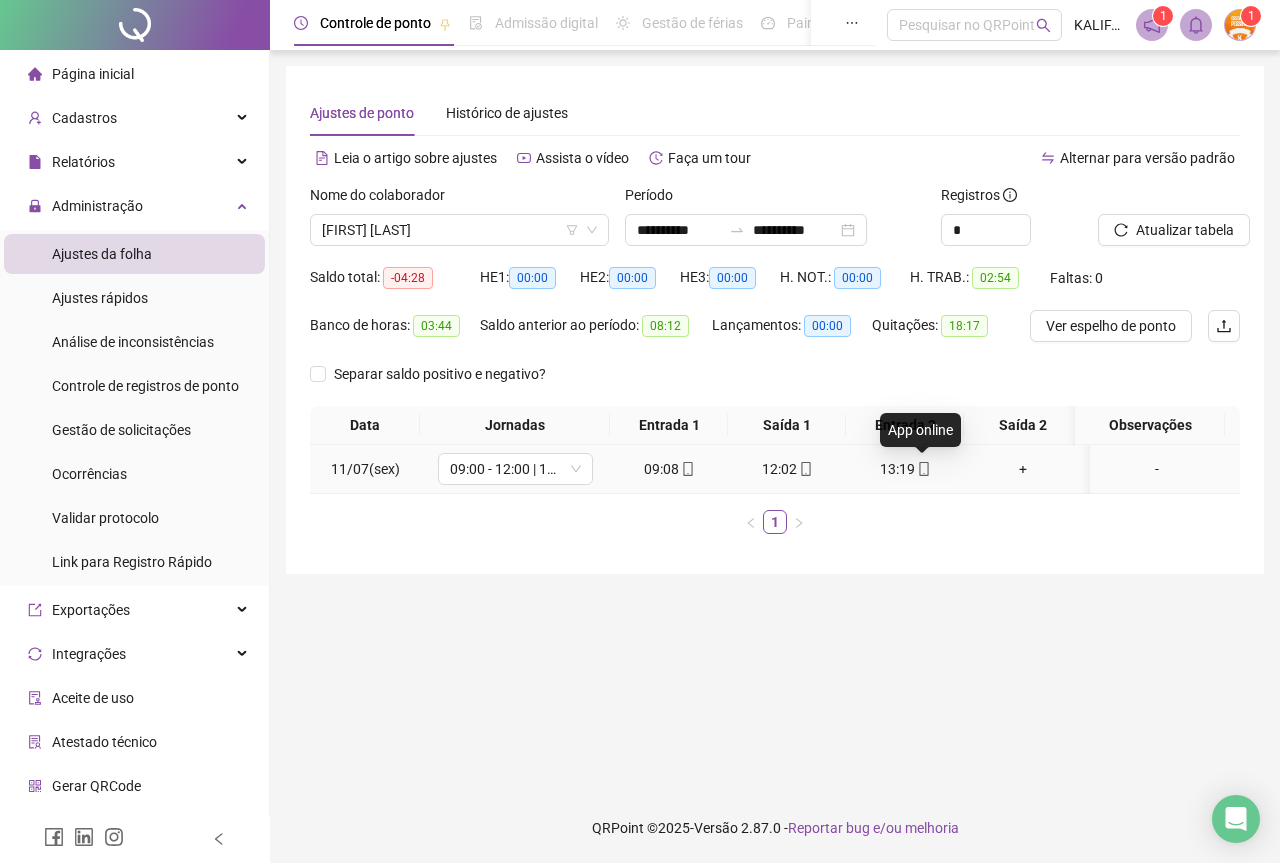 click 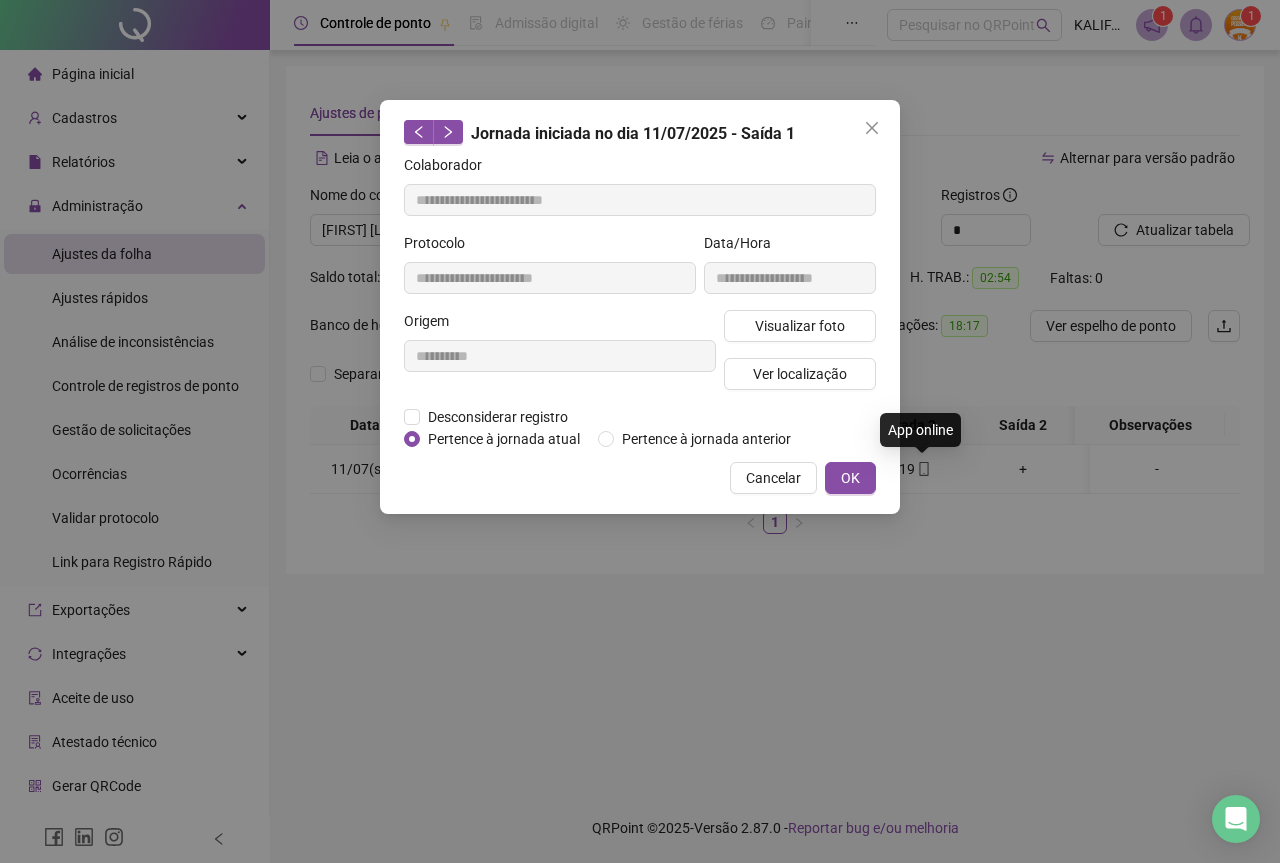 type on "**********" 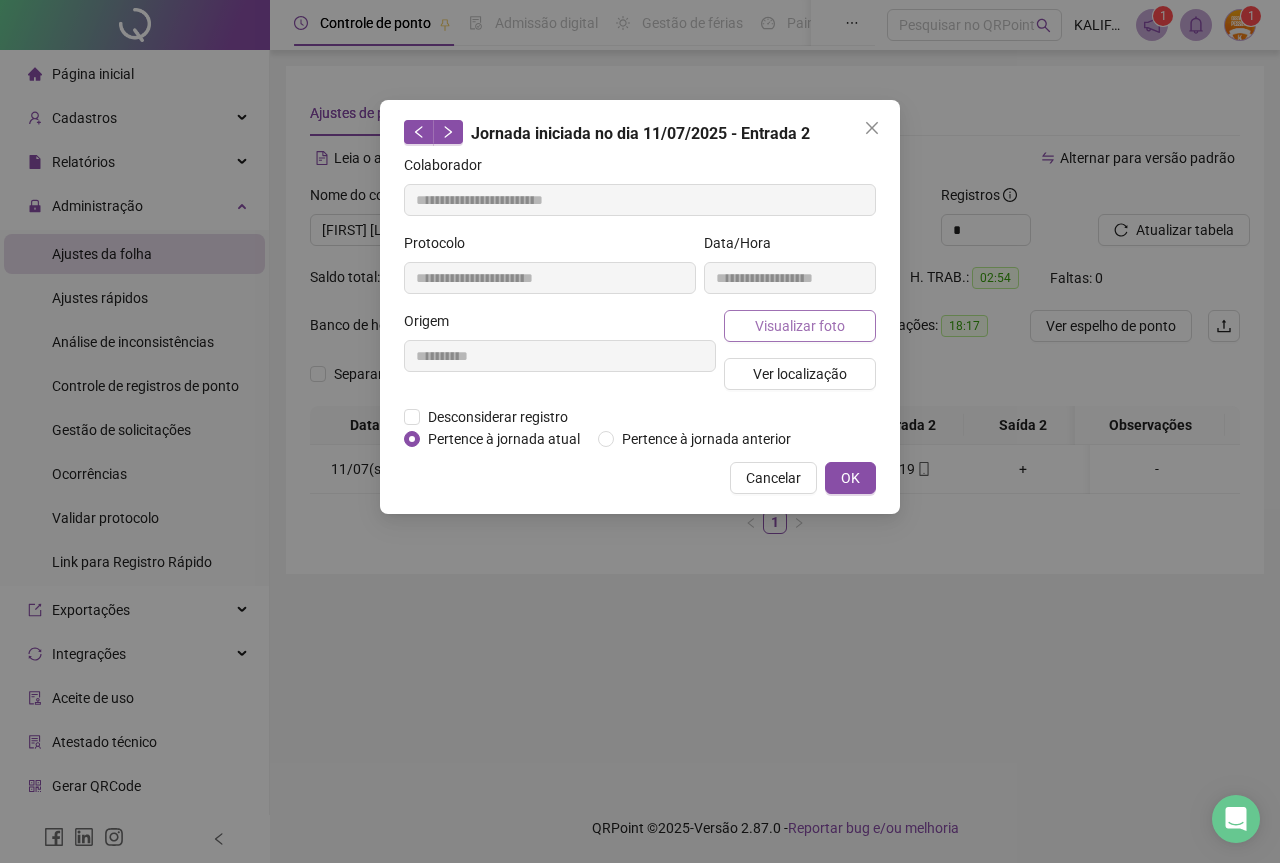 click on "Visualizar foto" at bounding box center (800, 326) 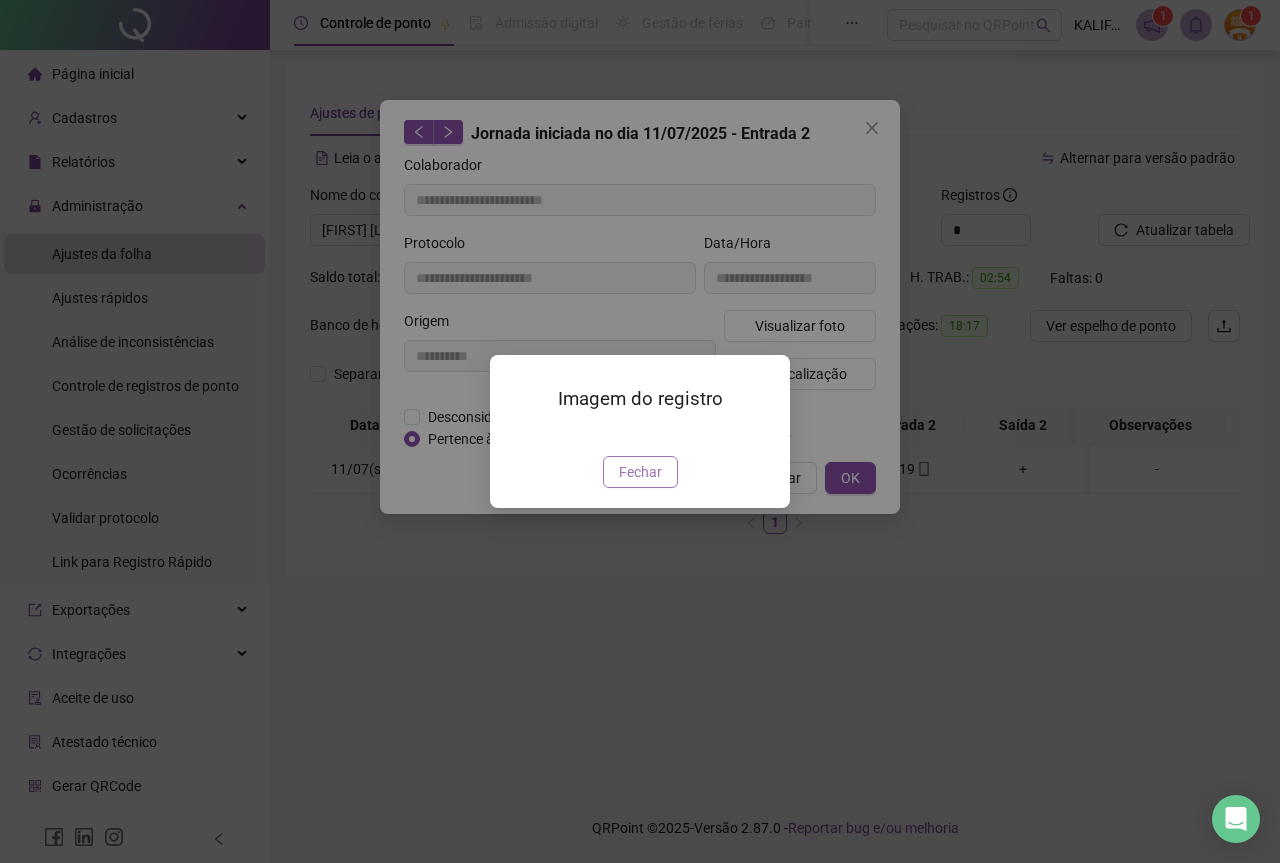 click on "Fechar" at bounding box center (640, 472) 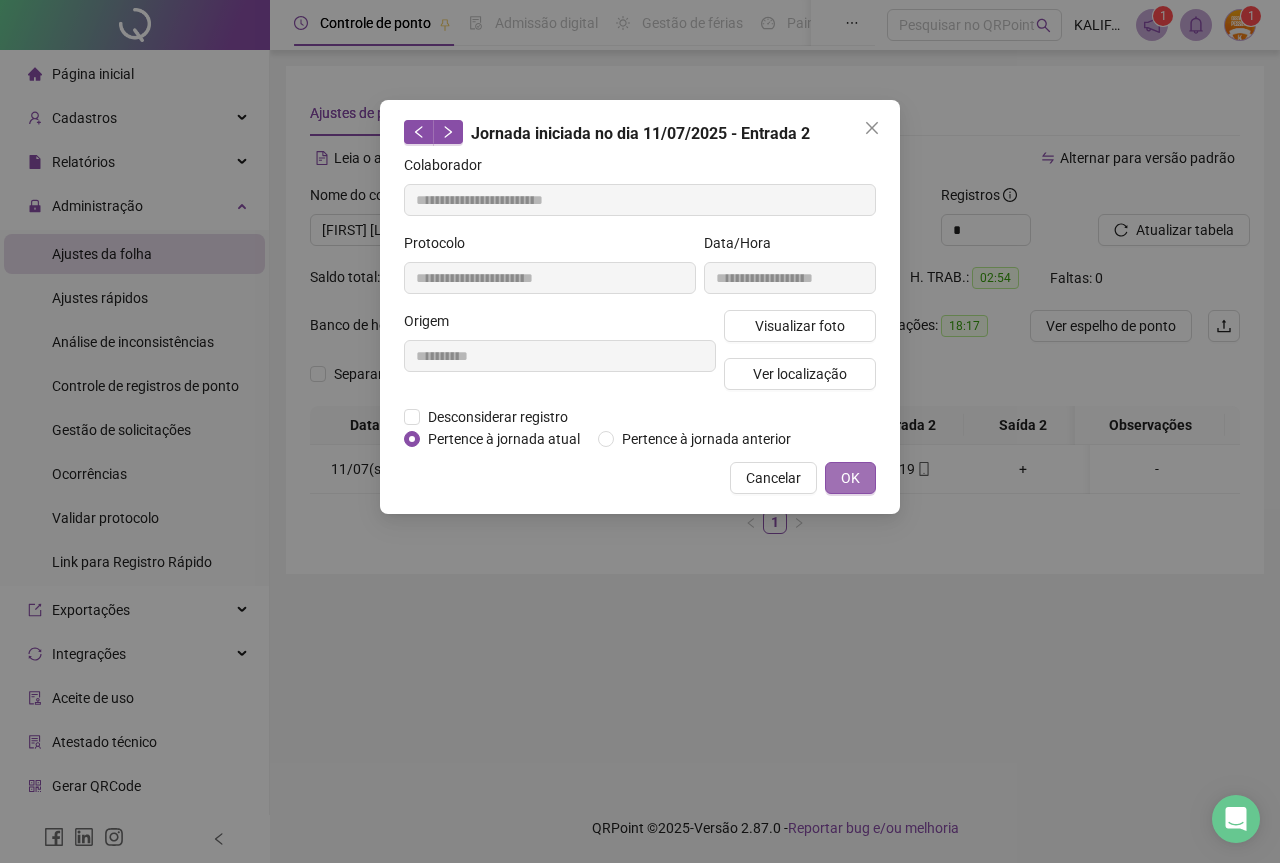 click on "OK" at bounding box center [850, 478] 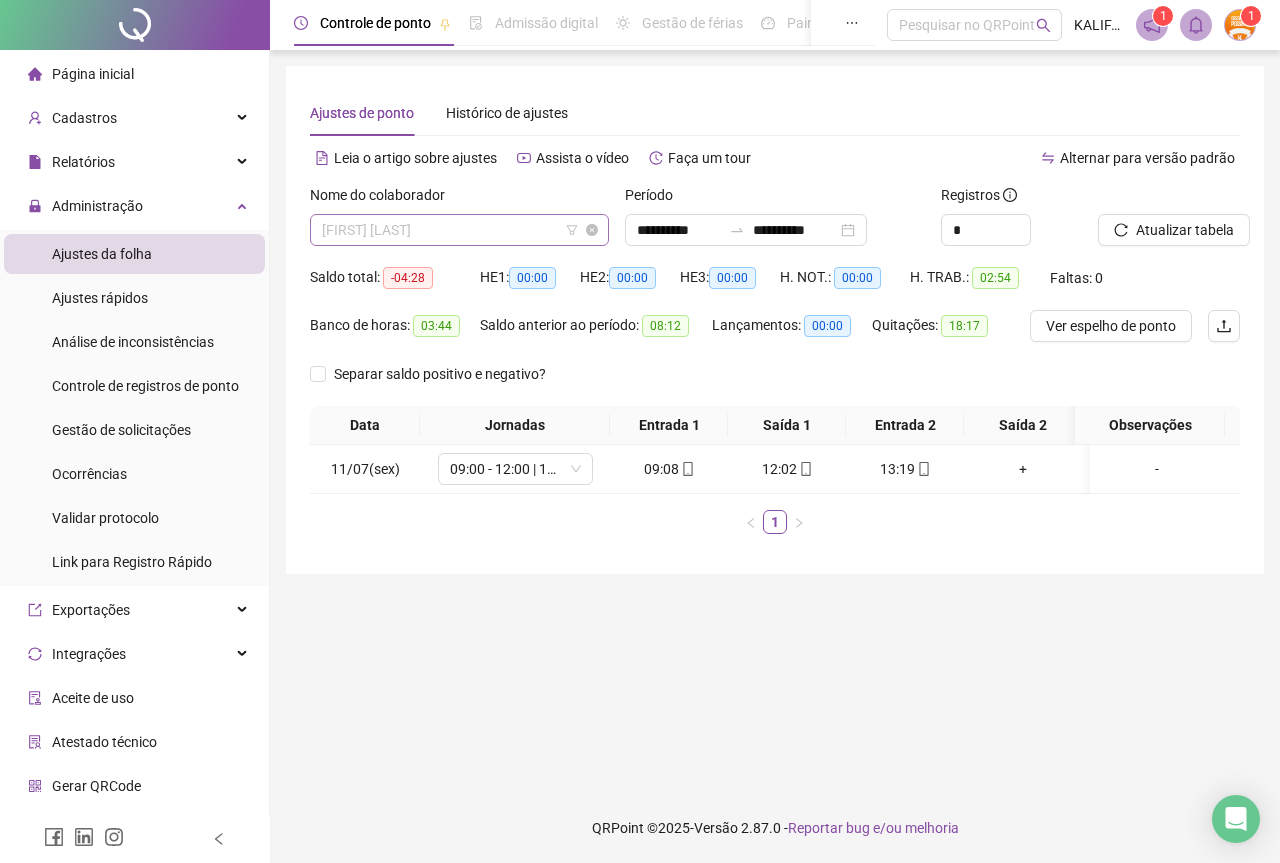 click on "[FIRST] [LAST]" at bounding box center [459, 230] 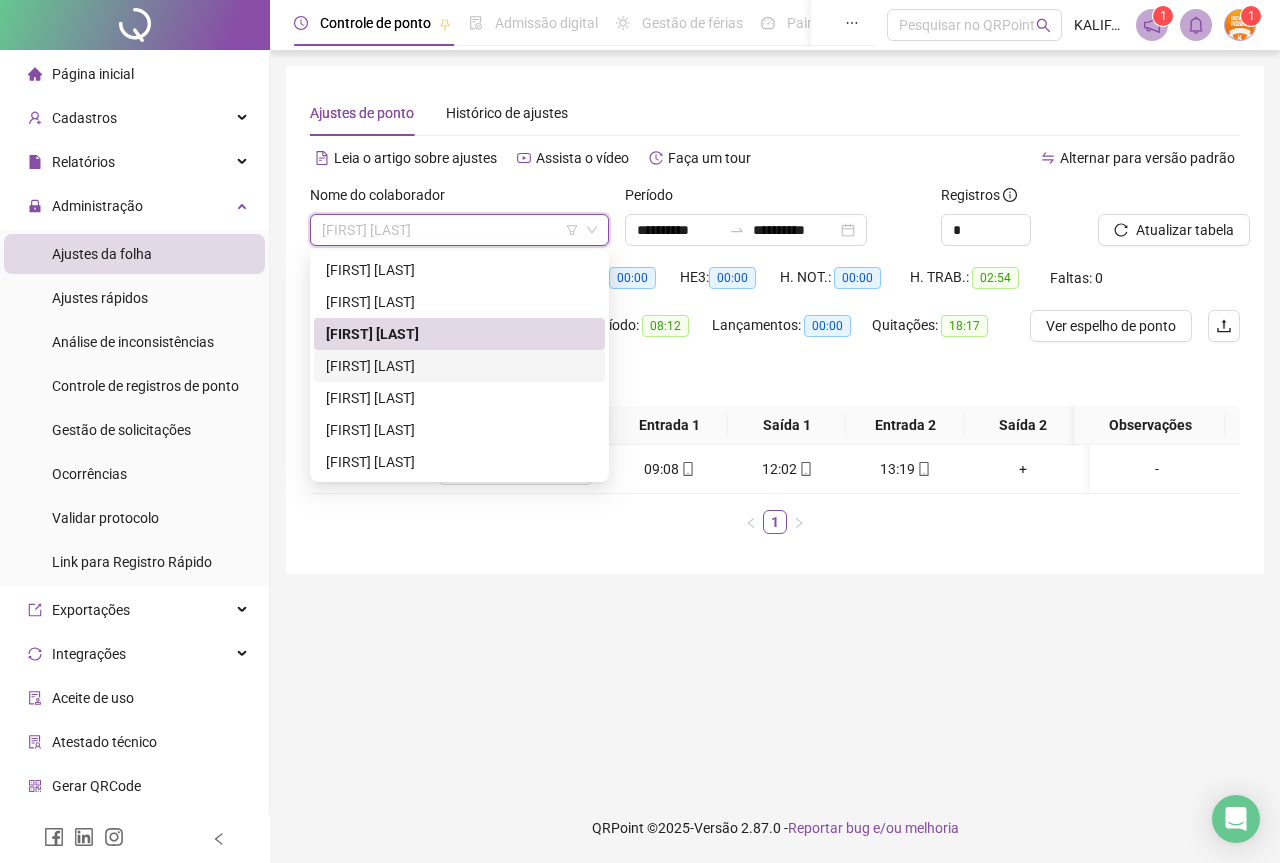 click on "[FIRST] [LAST]" at bounding box center [459, 366] 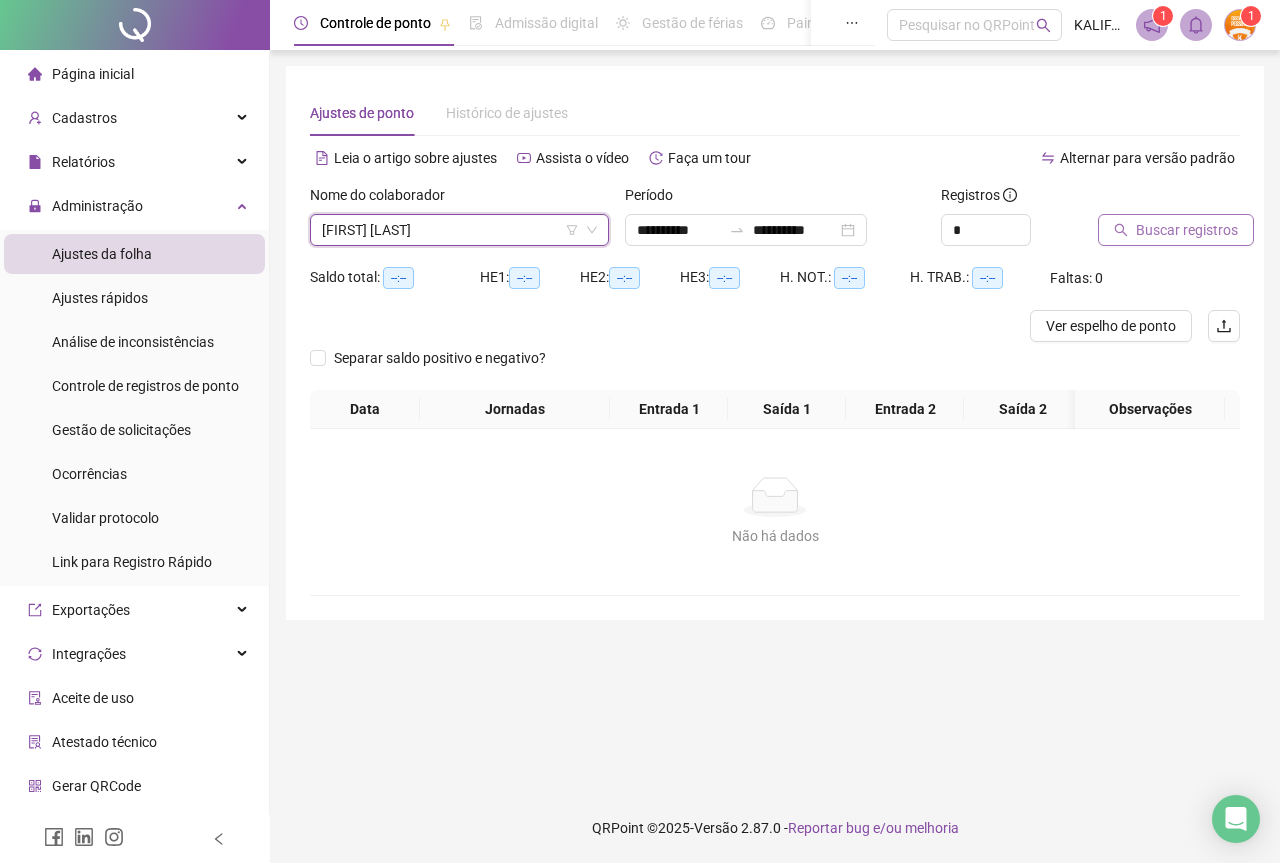 click on "Buscar registros" at bounding box center [1187, 230] 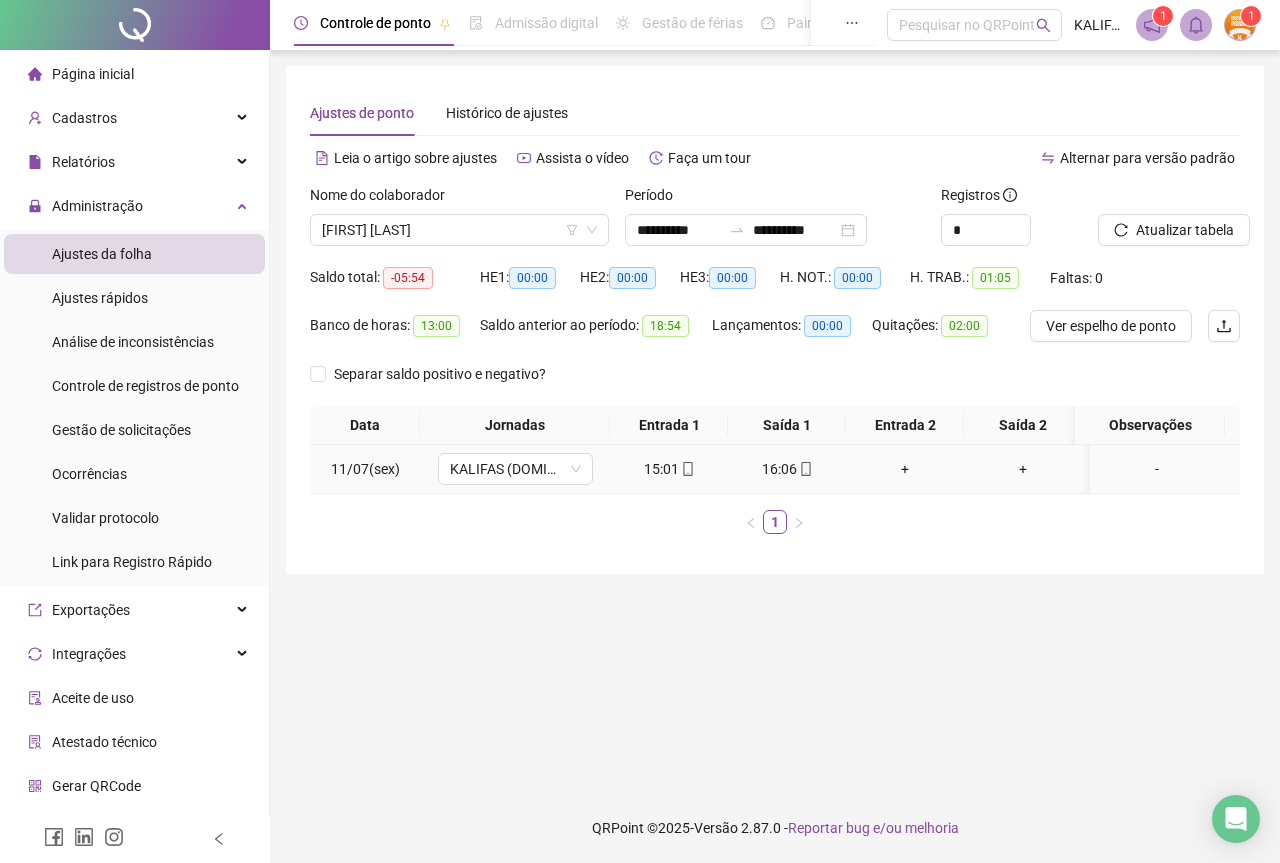 click 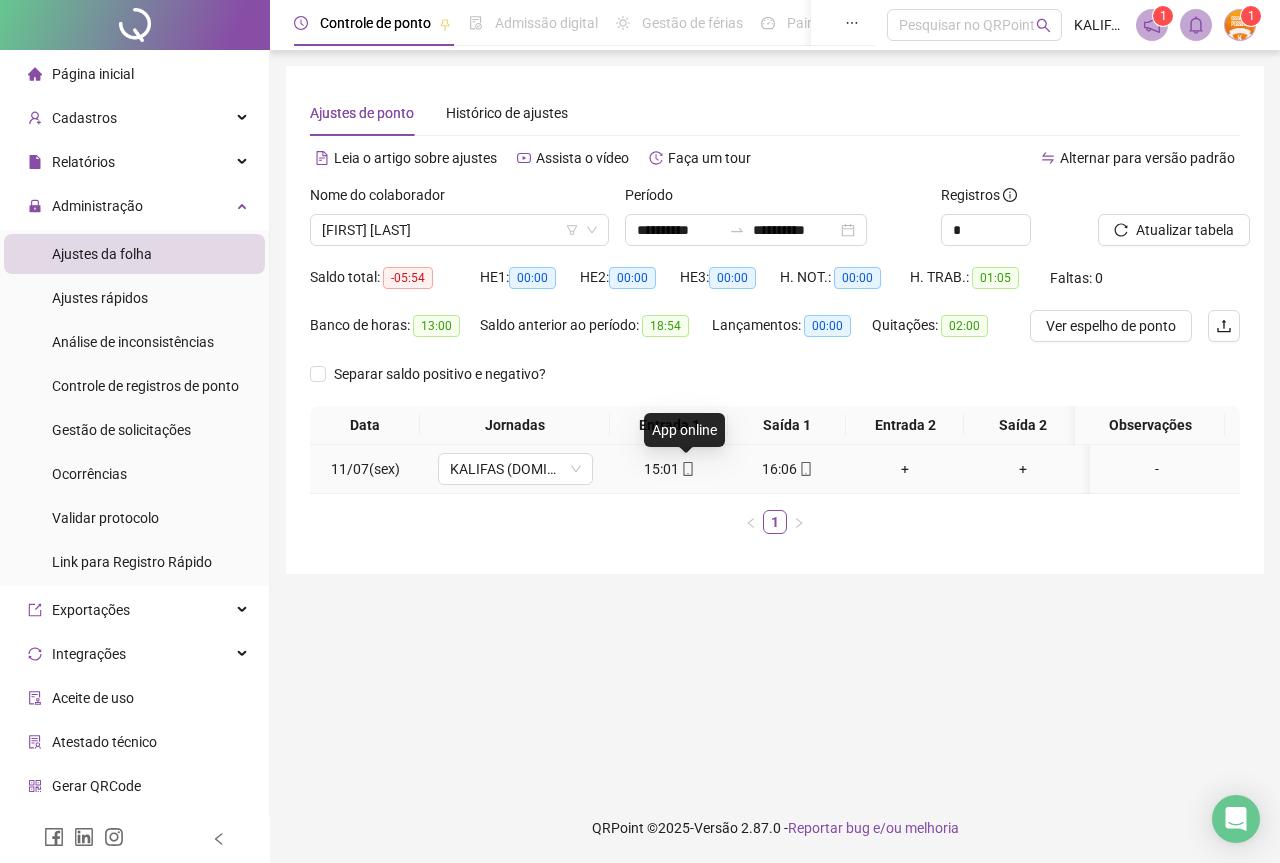 type on "**********" 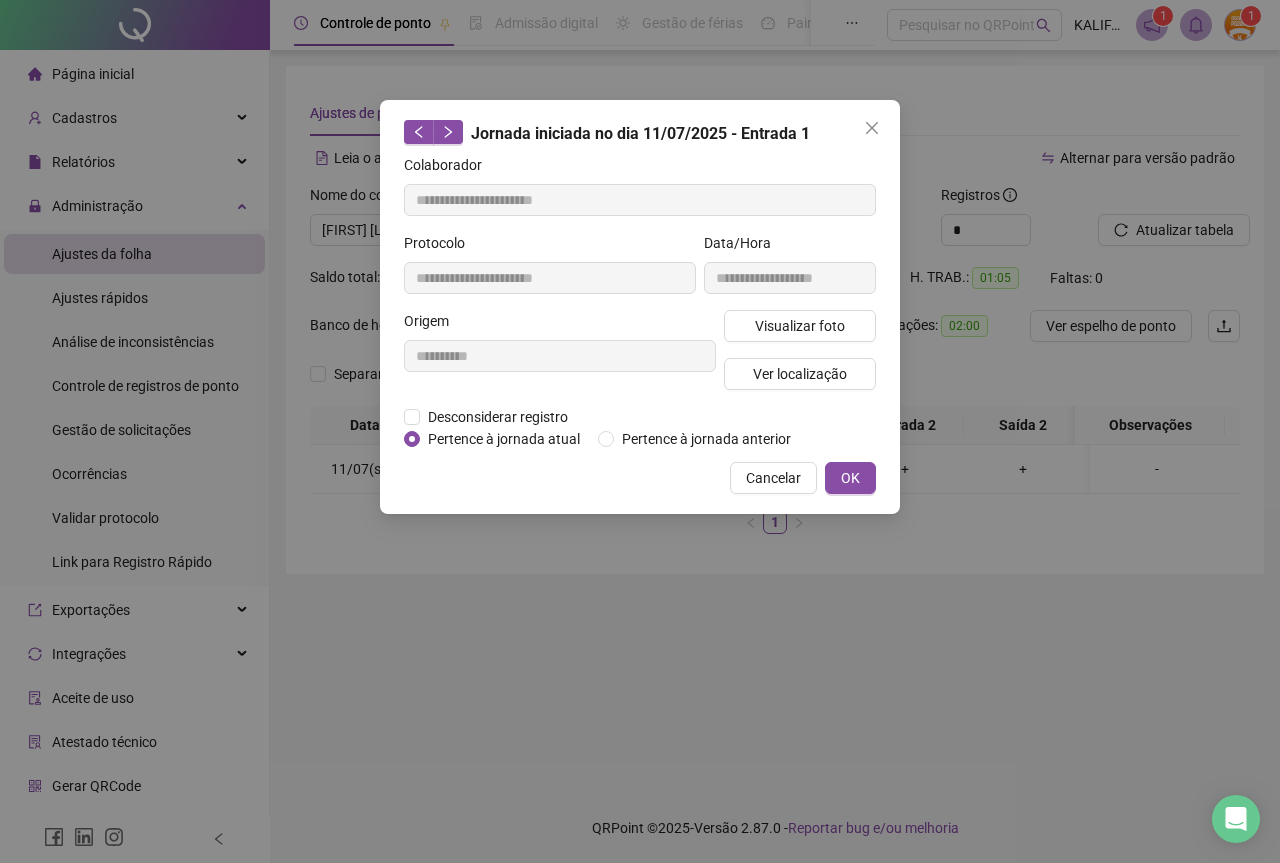 click on "**********" at bounding box center (790, 271) 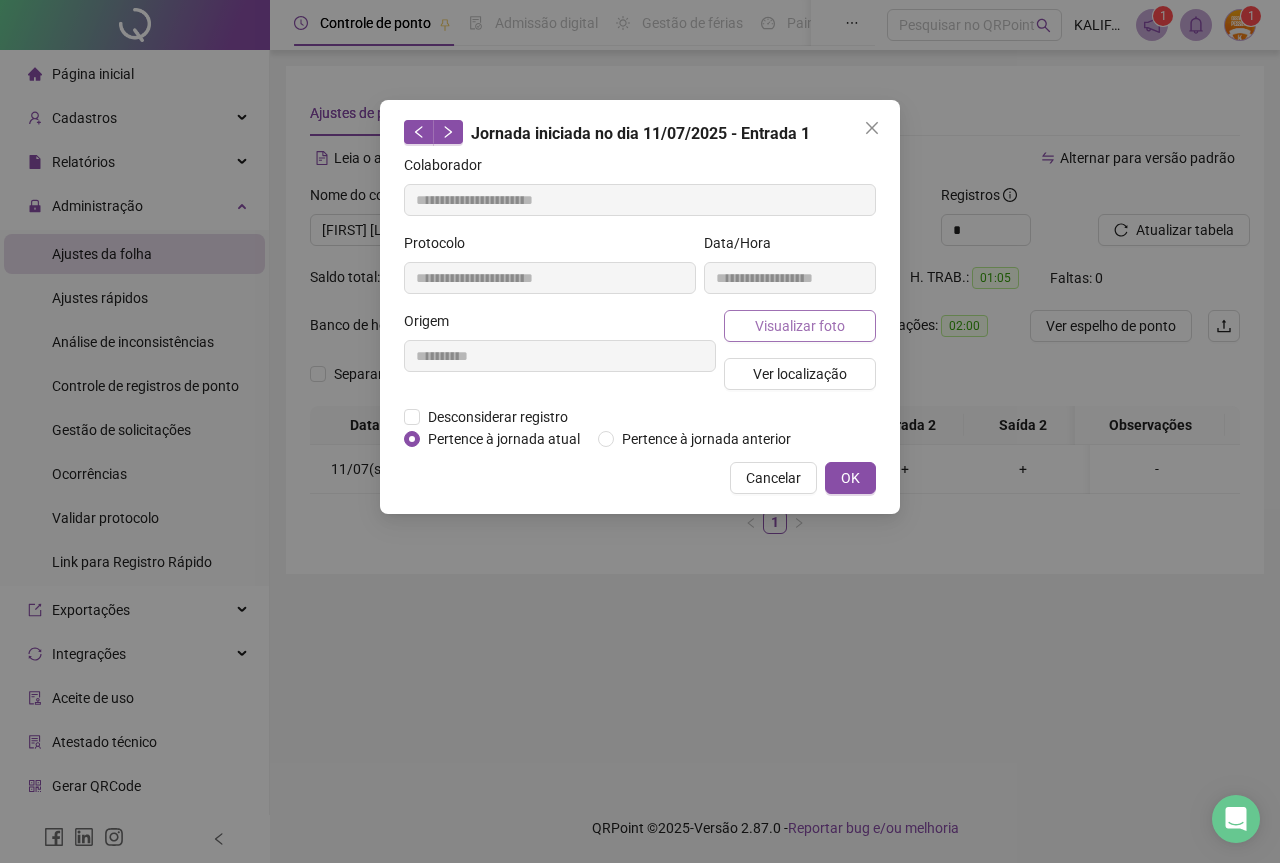 click on "Visualizar foto" at bounding box center (800, 326) 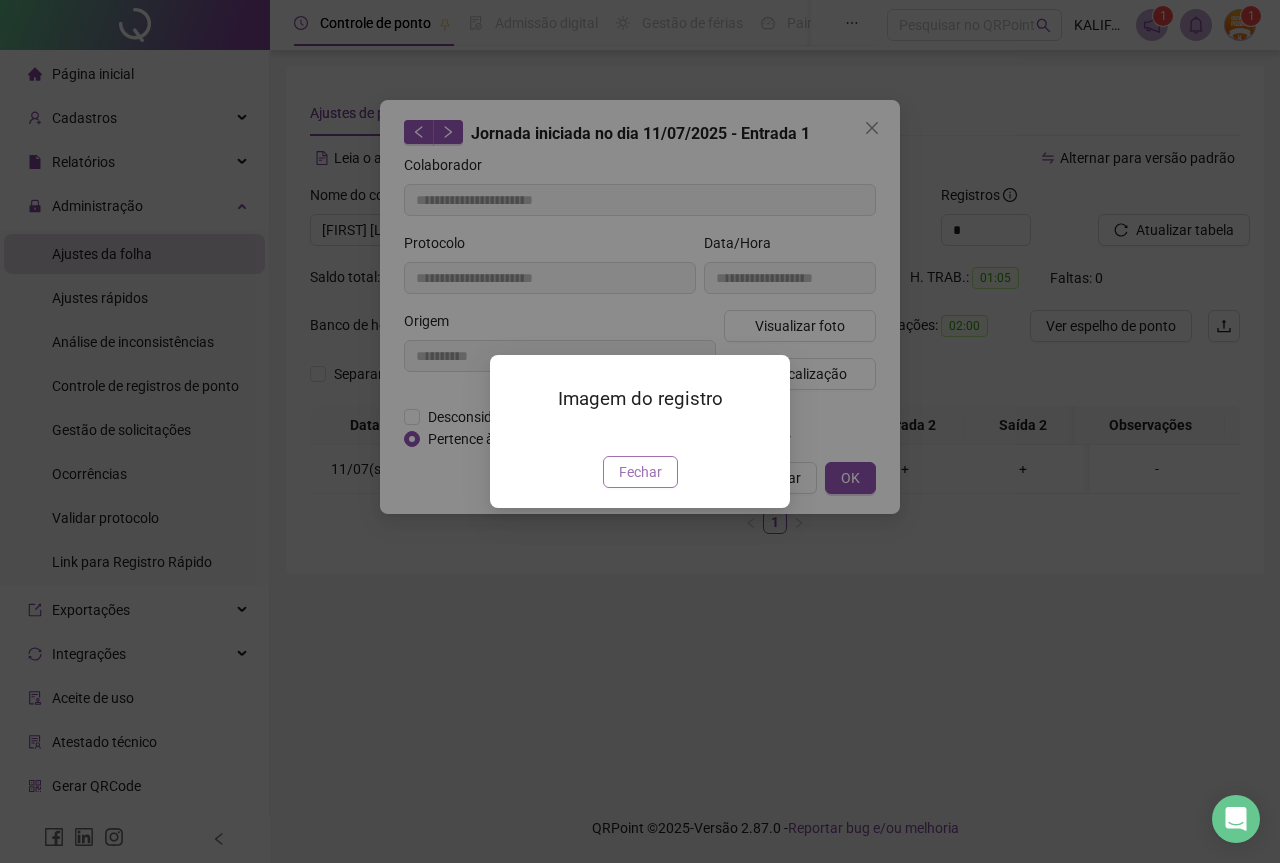 click on "Fechar" at bounding box center (640, 472) 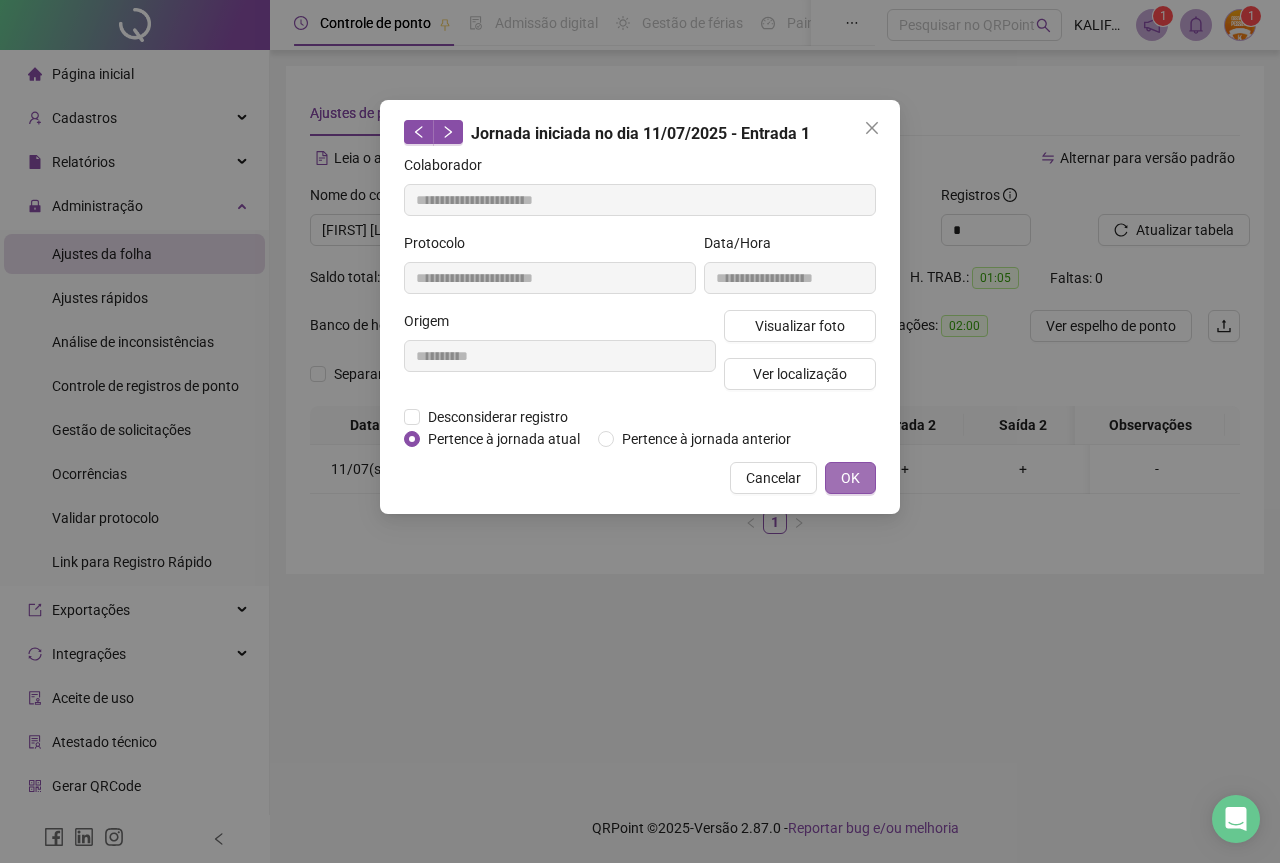 click on "OK" at bounding box center (850, 478) 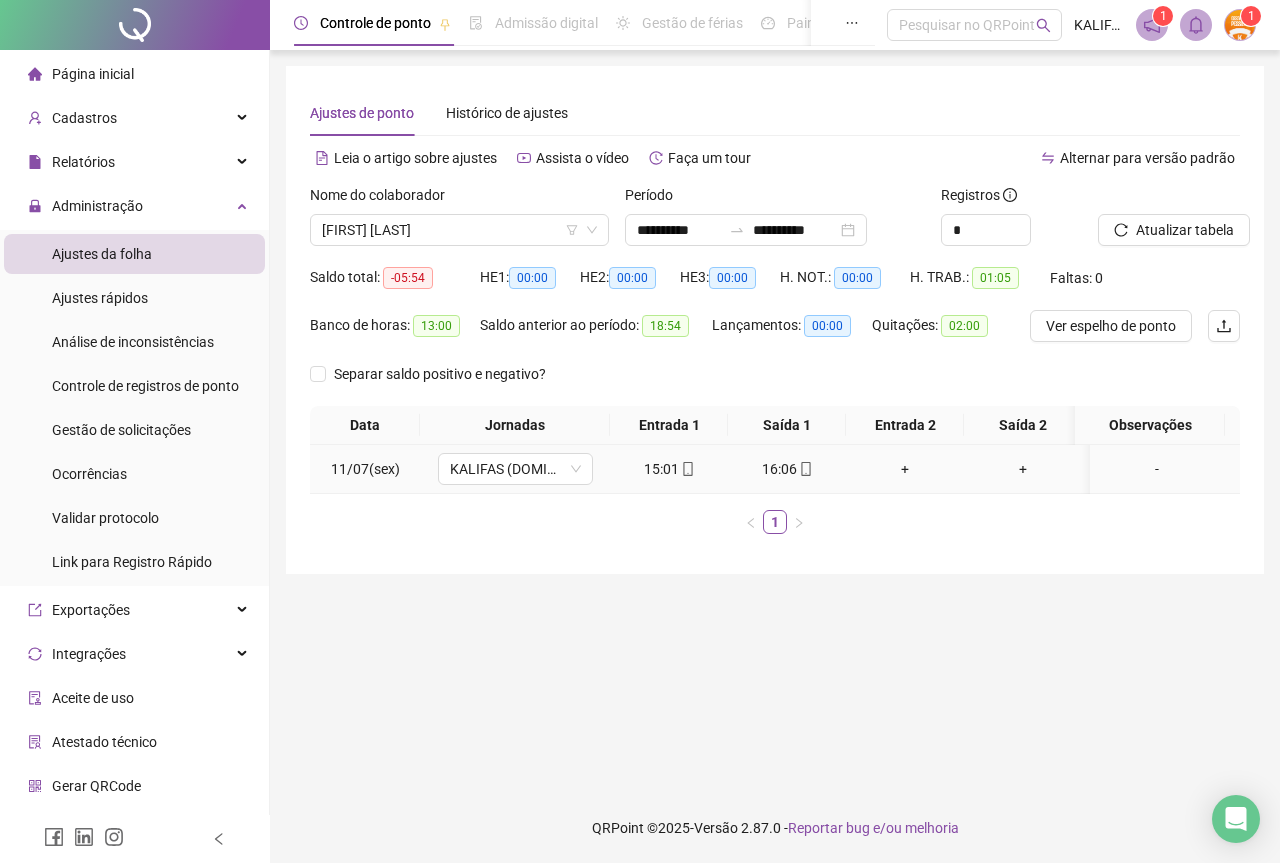 click 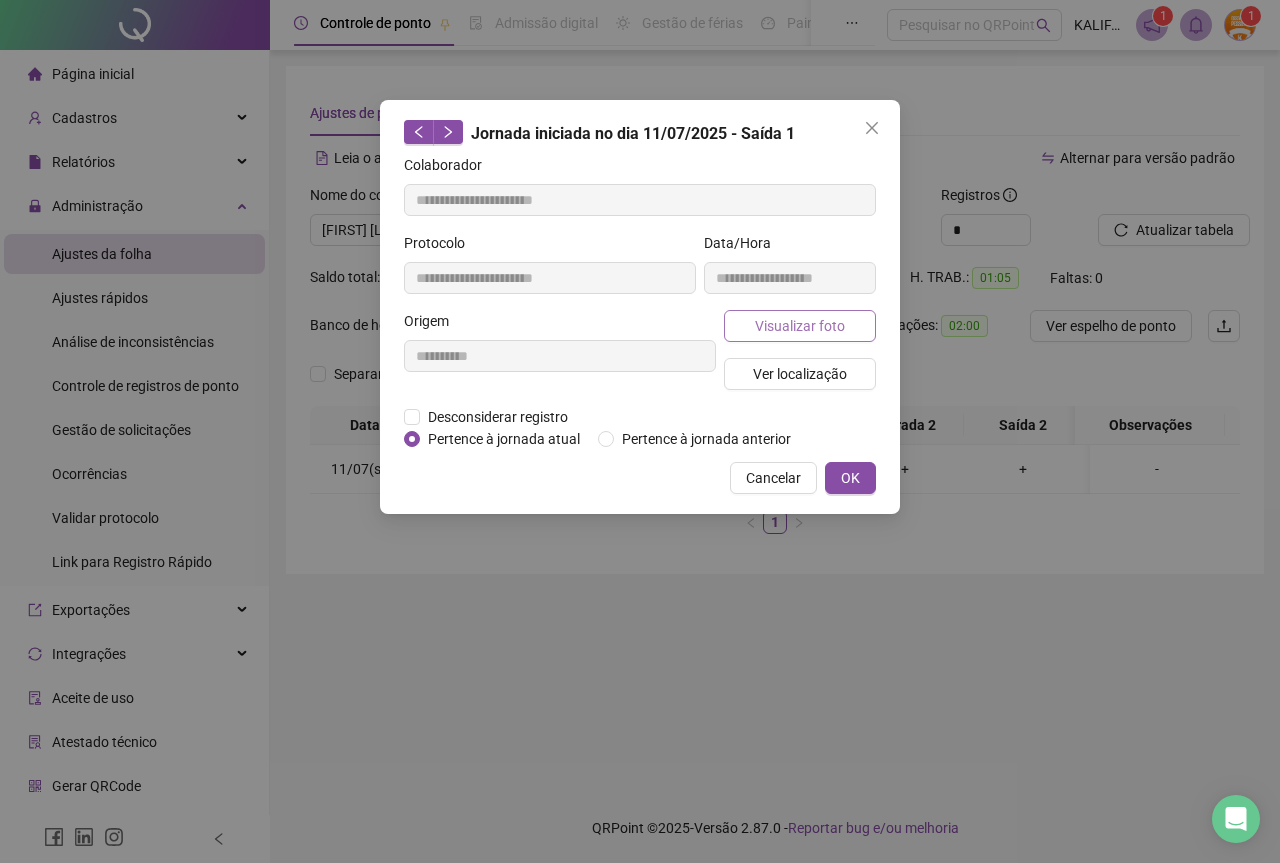 click on "Visualizar foto" at bounding box center (800, 326) 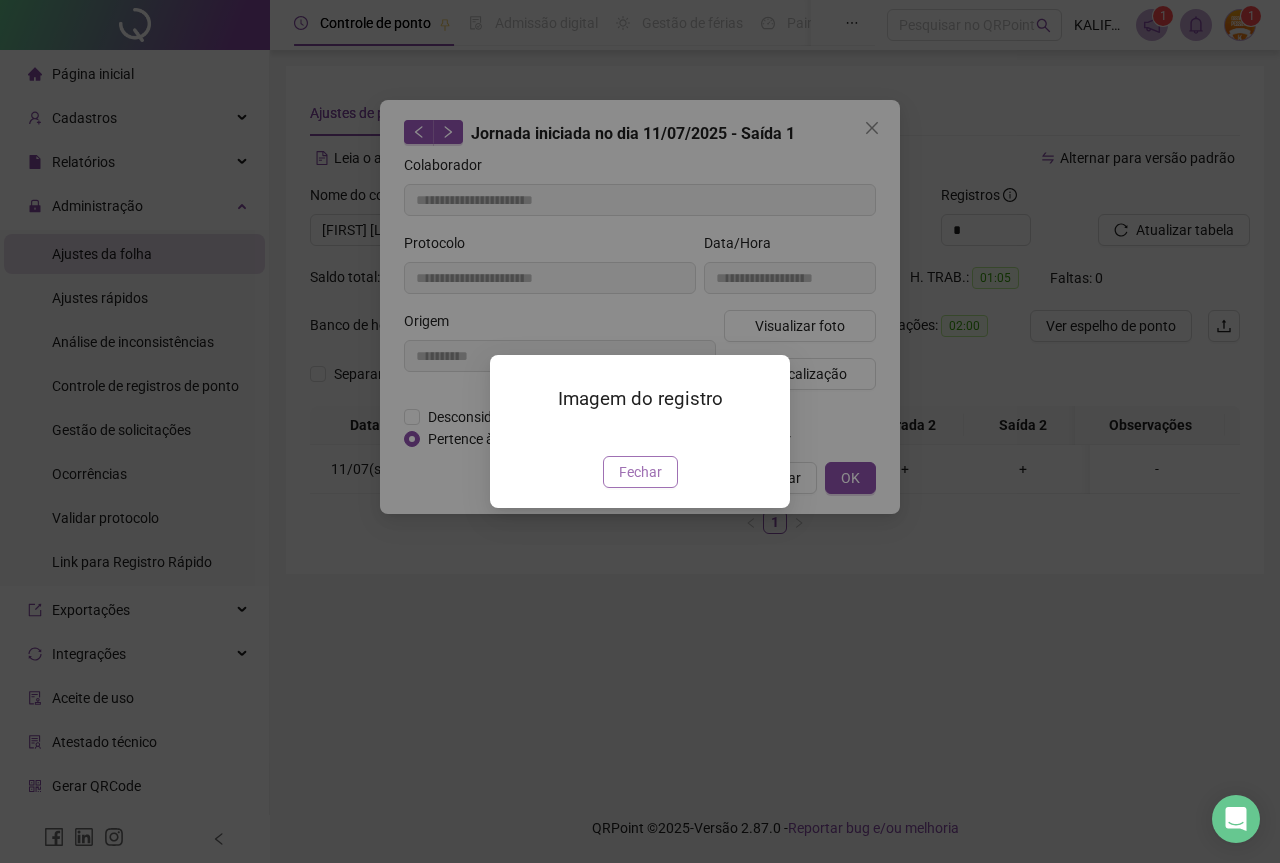 click on "Fechar" at bounding box center [640, 472] 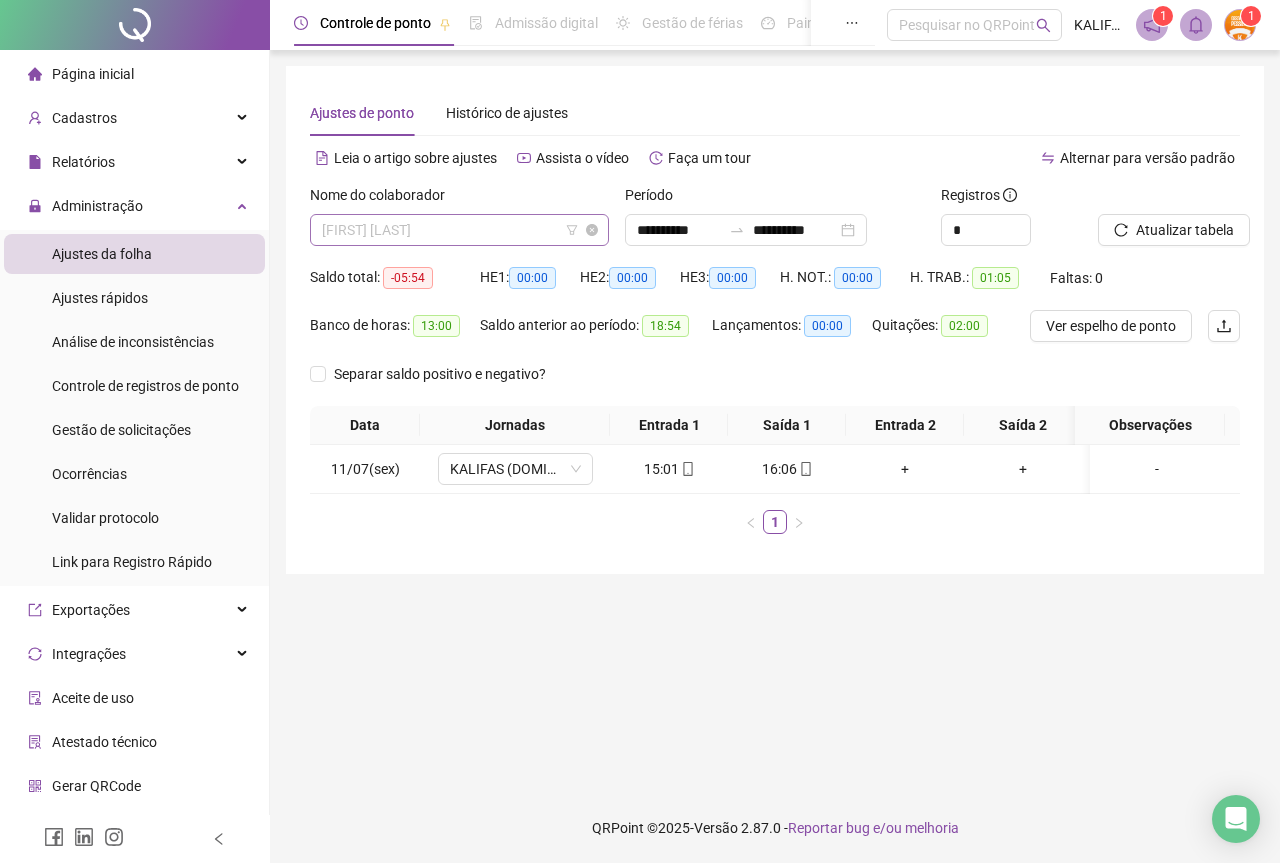 click on "[FIRST] [LAST]" at bounding box center [459, 230] 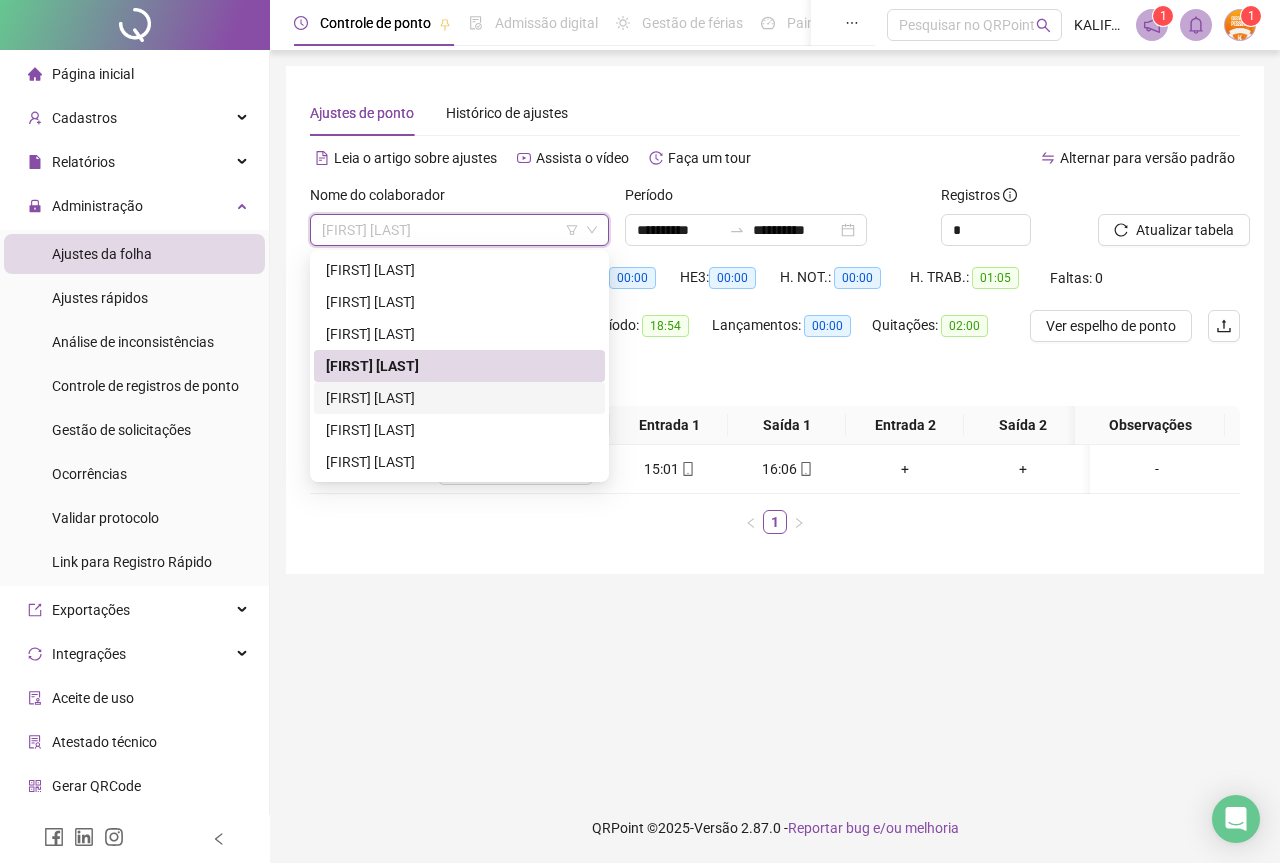 click on "[FIRST] [LAST]" at bounding box center (459, 398) 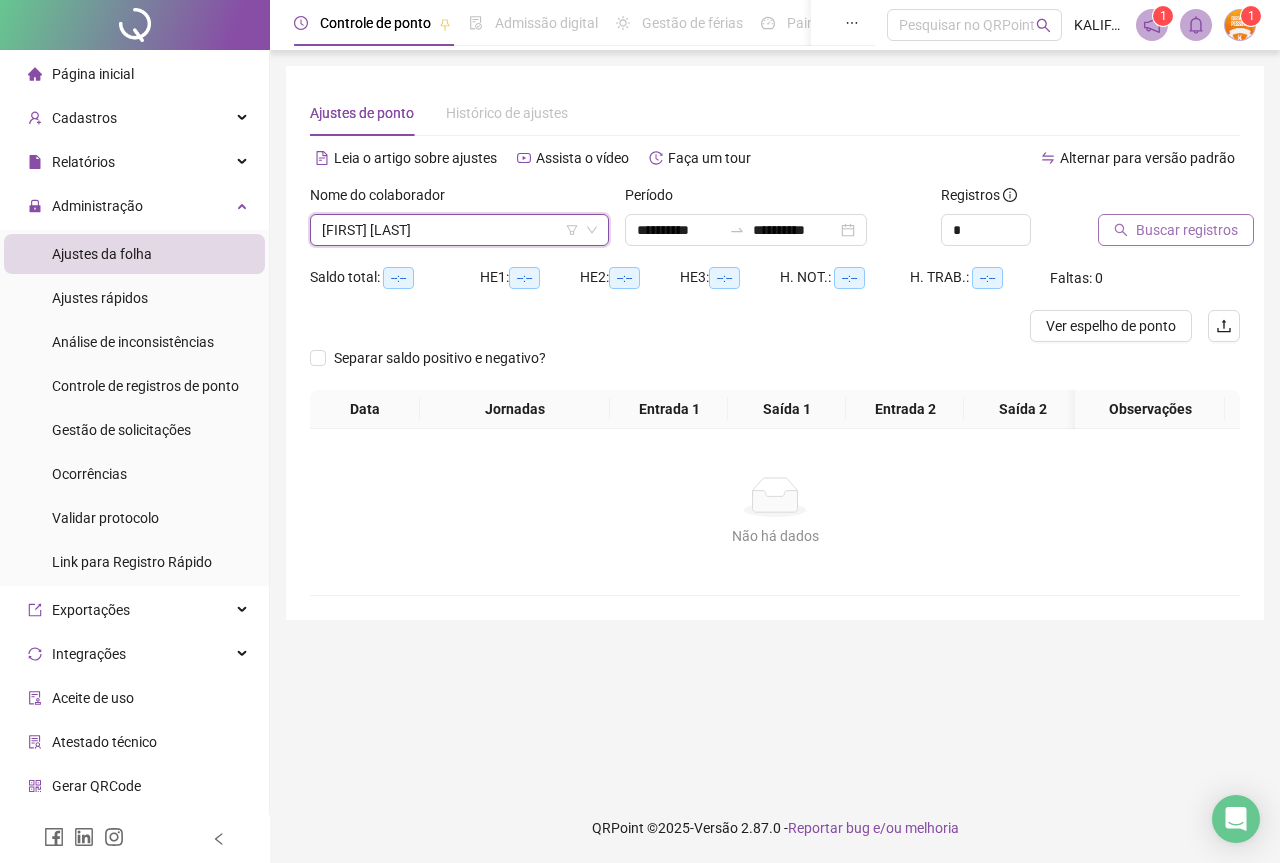 click on "Buscar registros" at bounding box center [1176, 230] 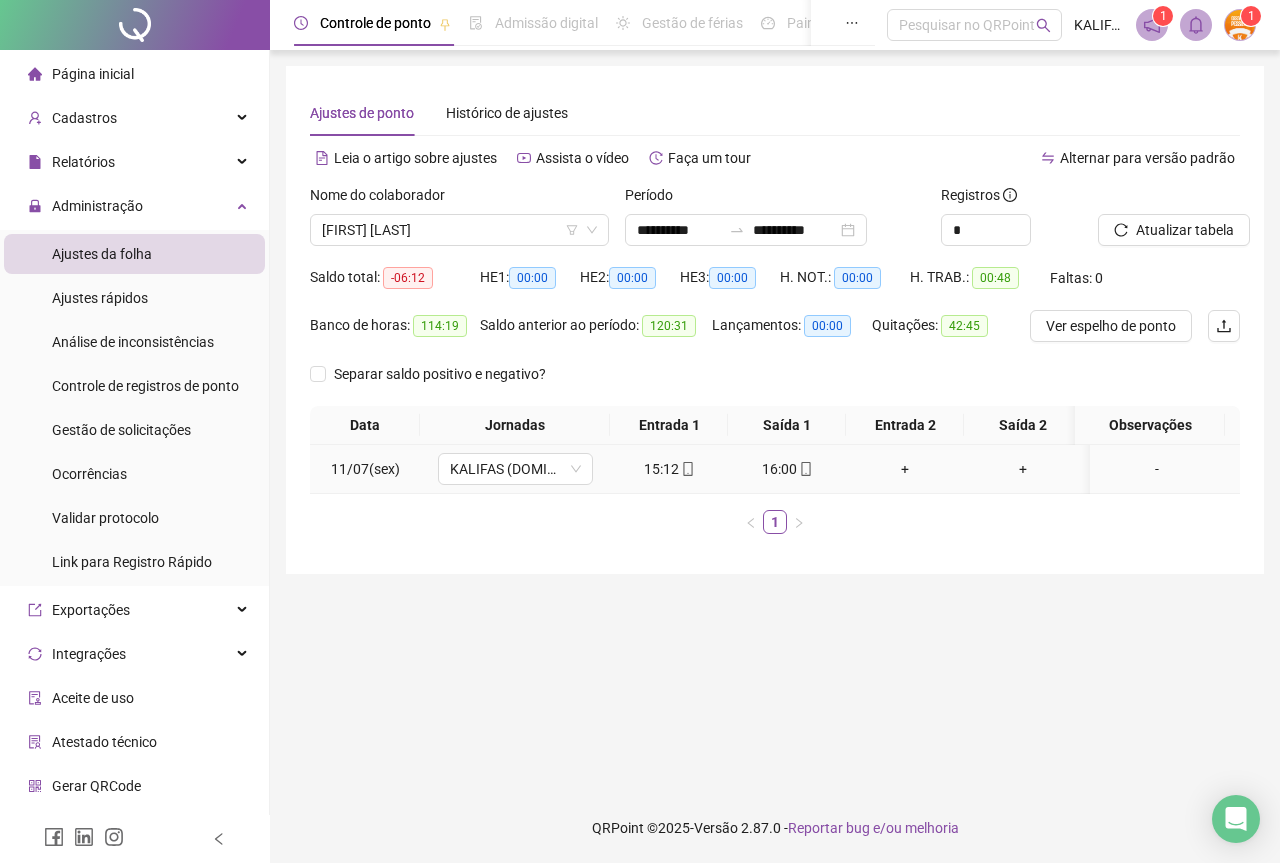 click at bounding box center (687, 469) 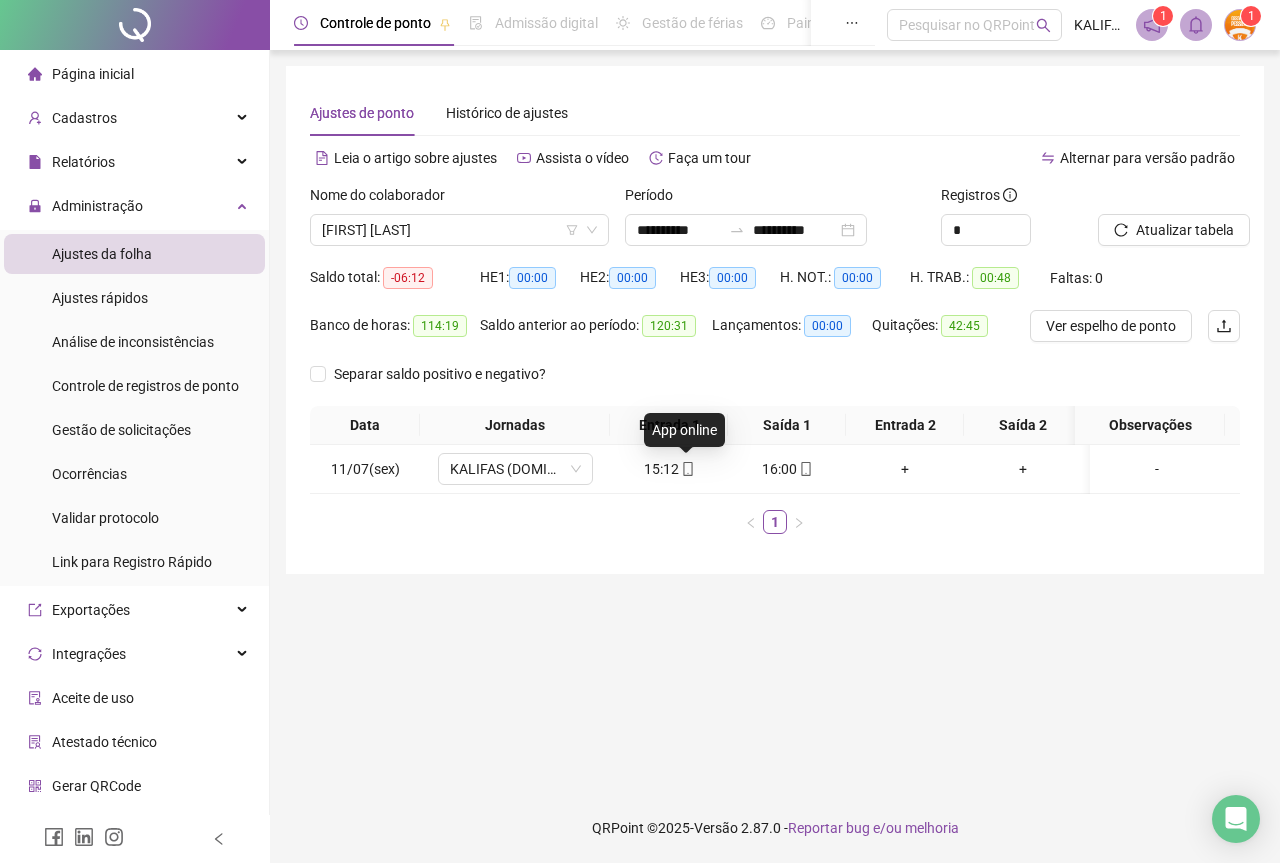 type on "**********" 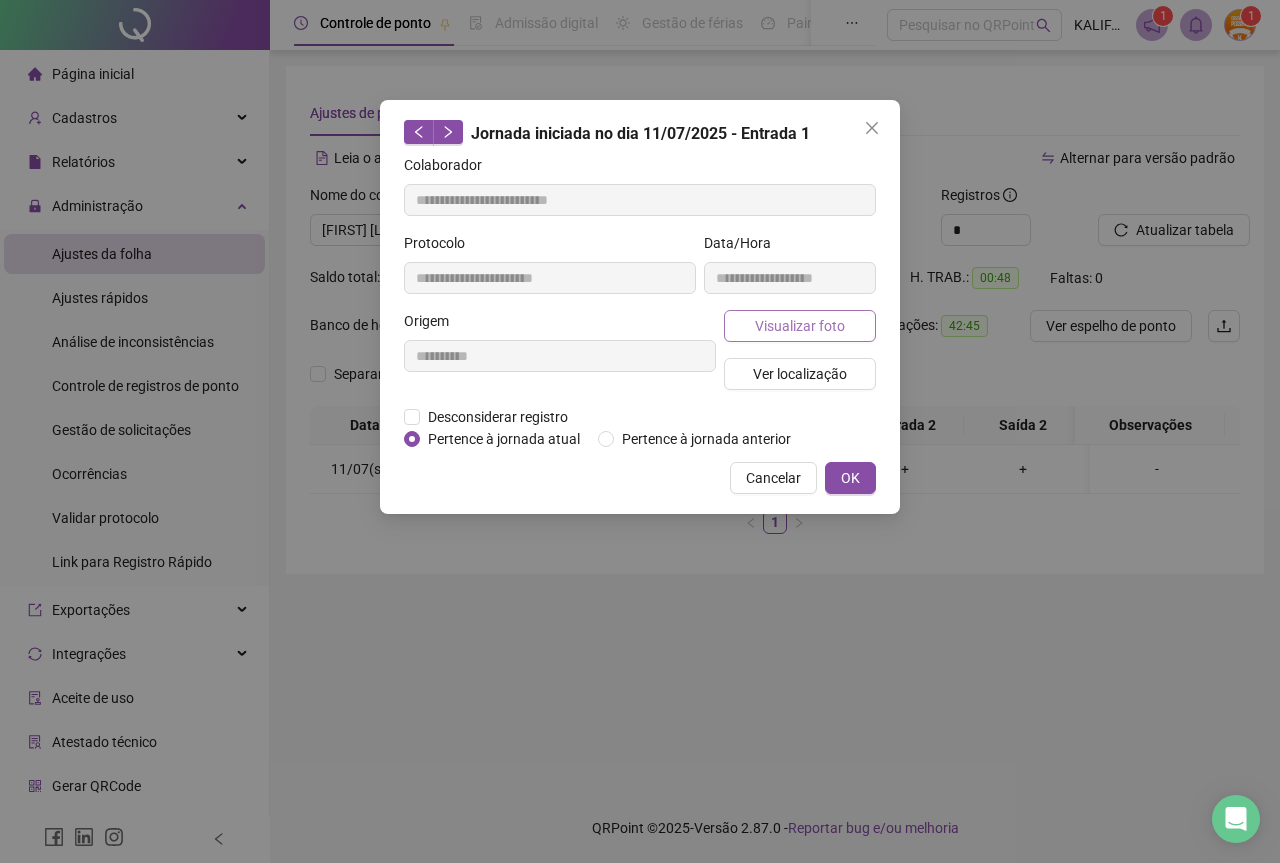 click on "Visualizar foto" at bounding box center [800, 326] 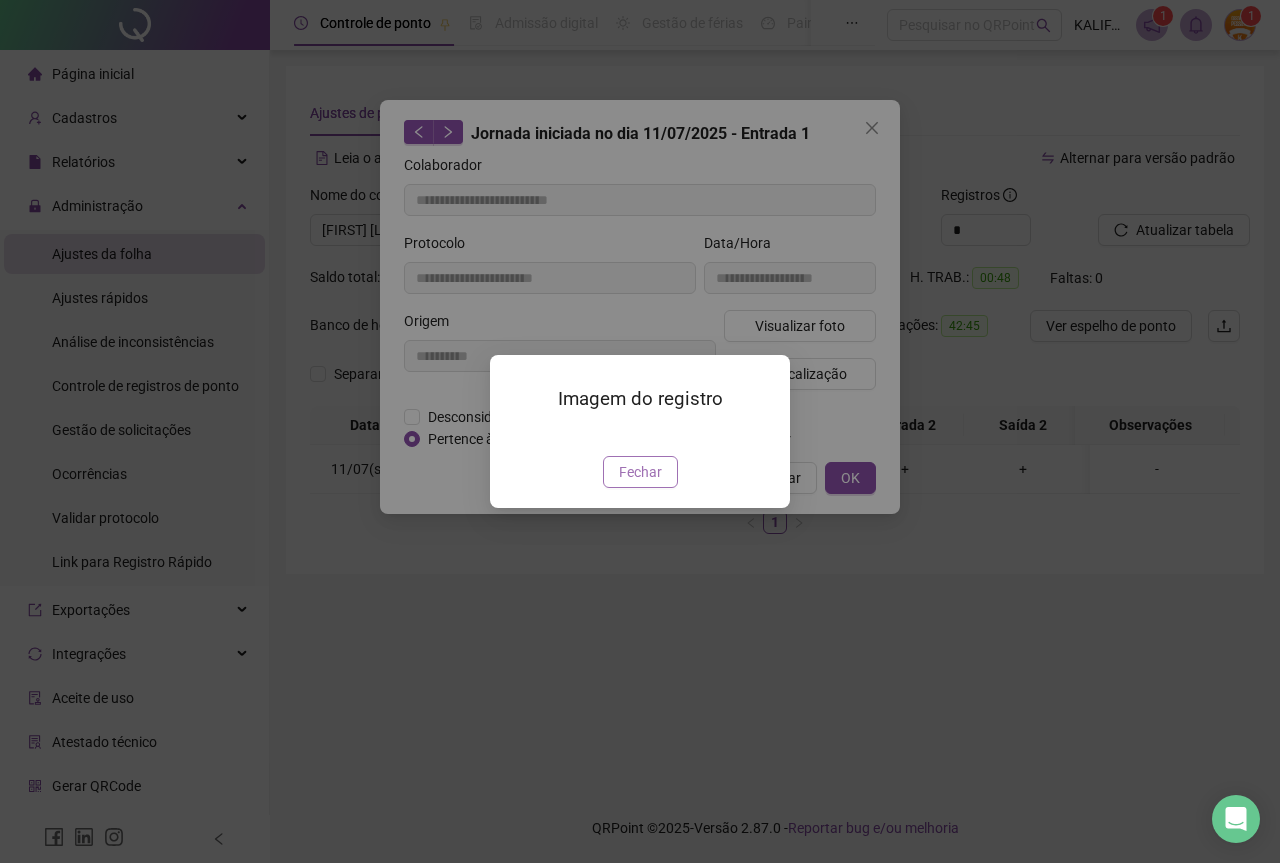 click on "Fechar" at bounding box center (640, 472) 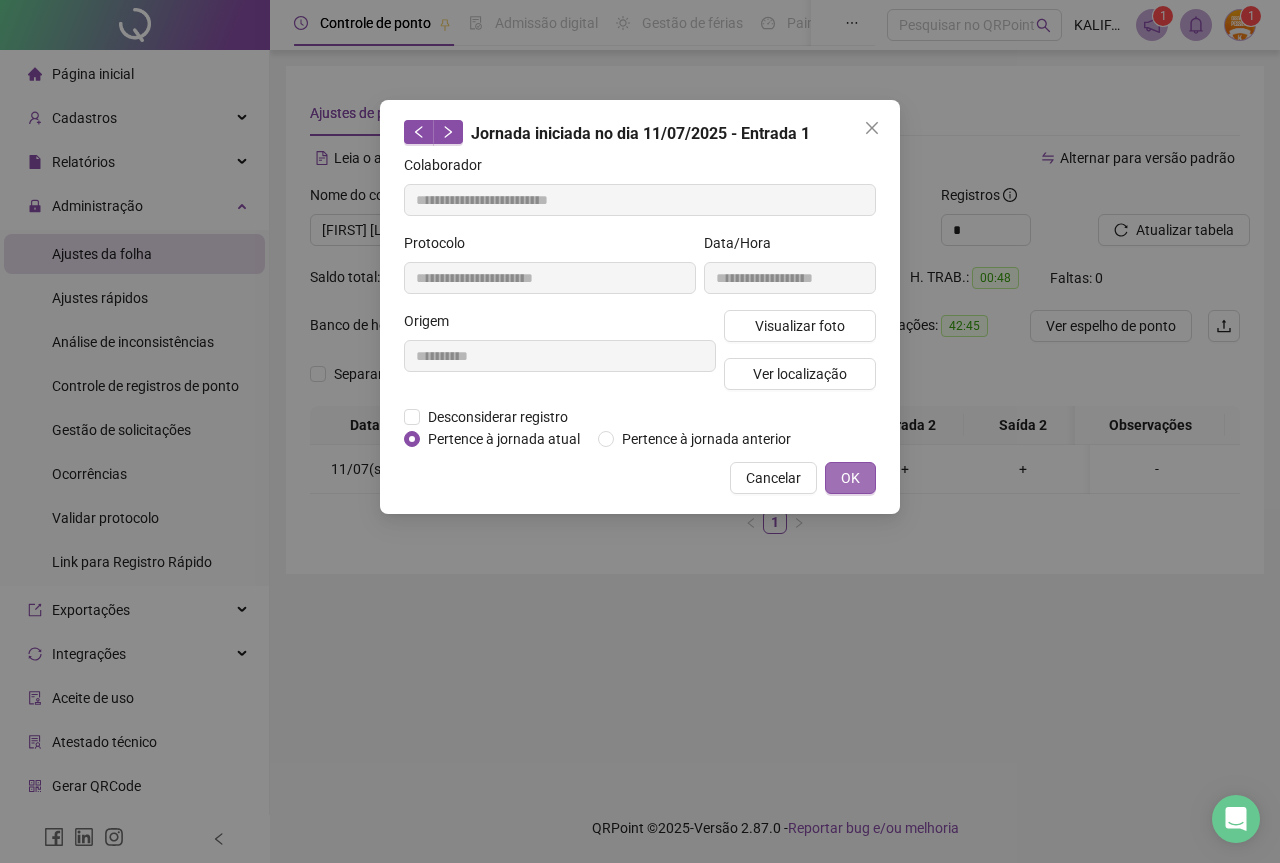 click on "OK" at bounding box center (850, 478) 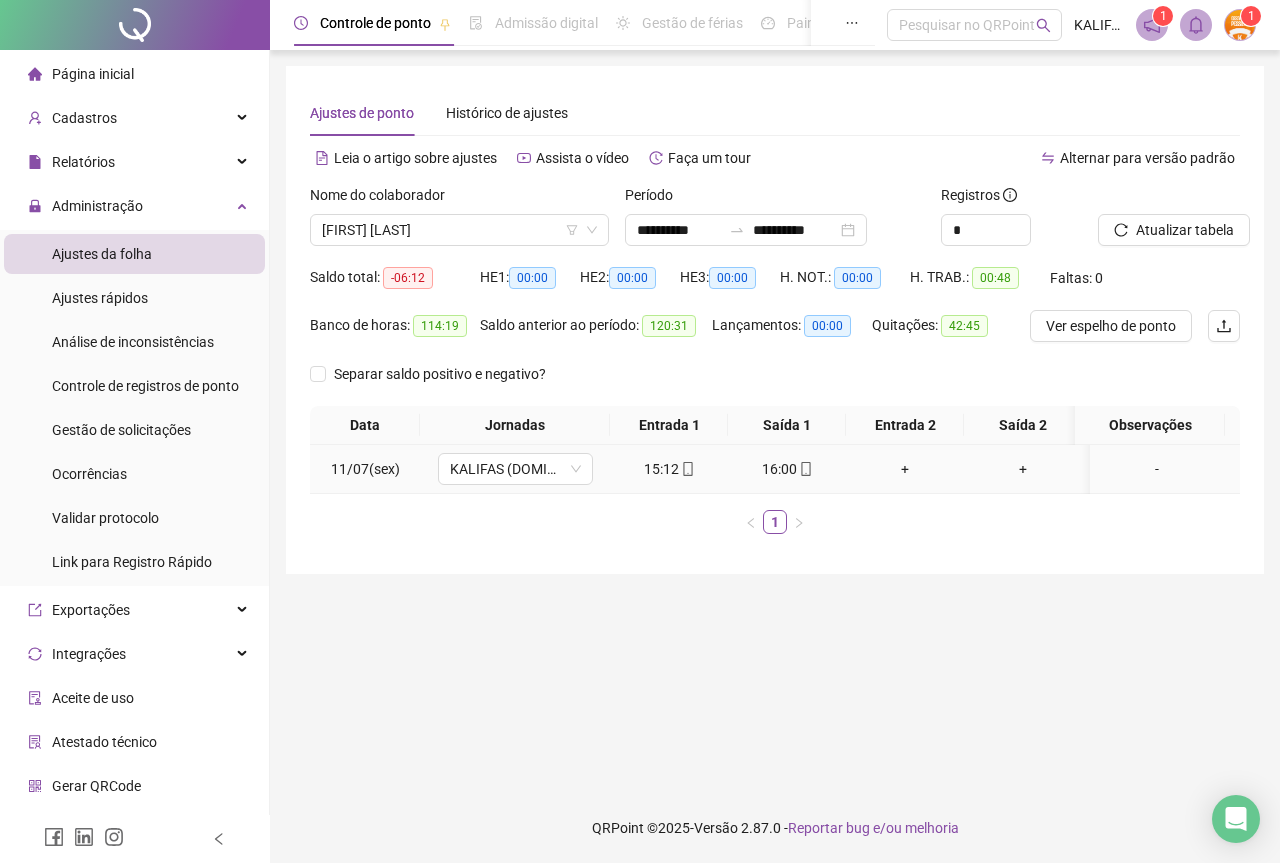 click 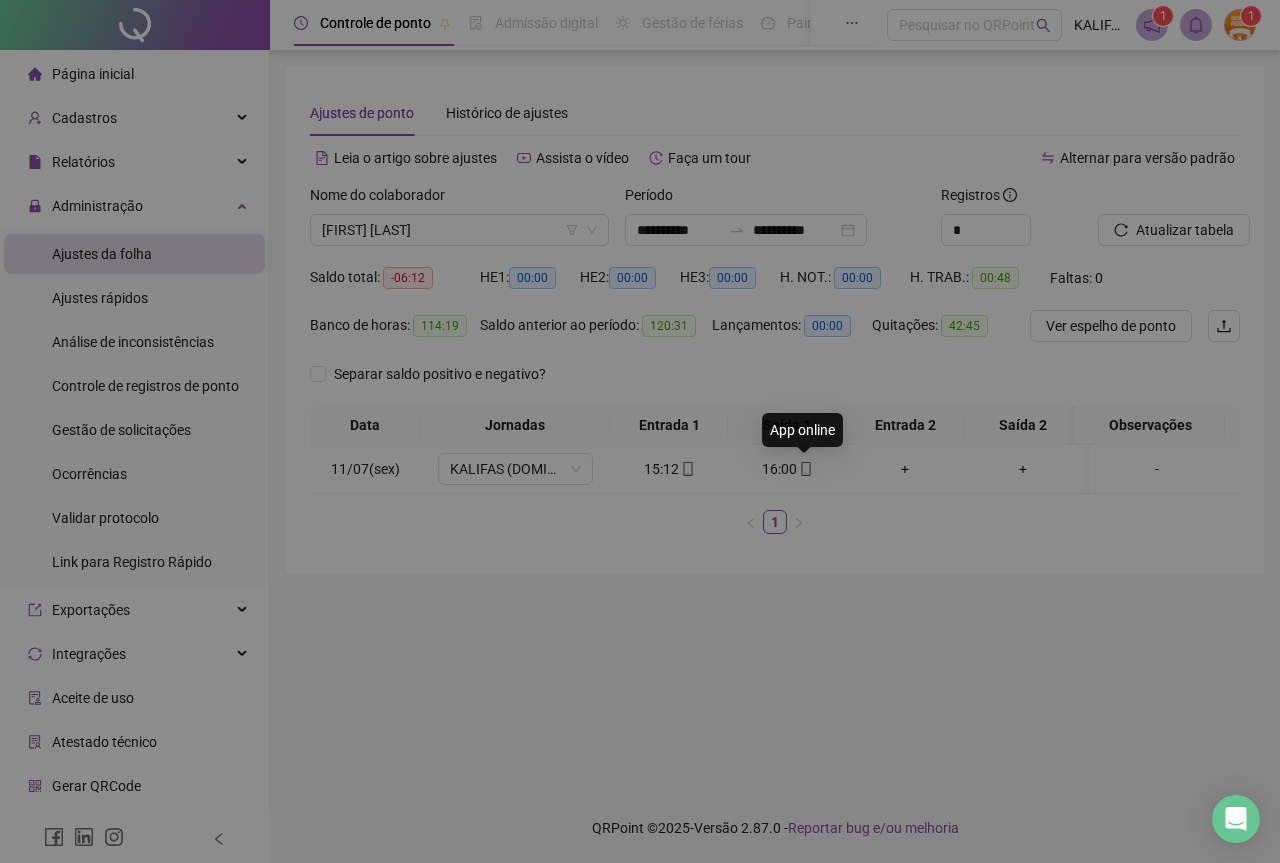 type on "**********" 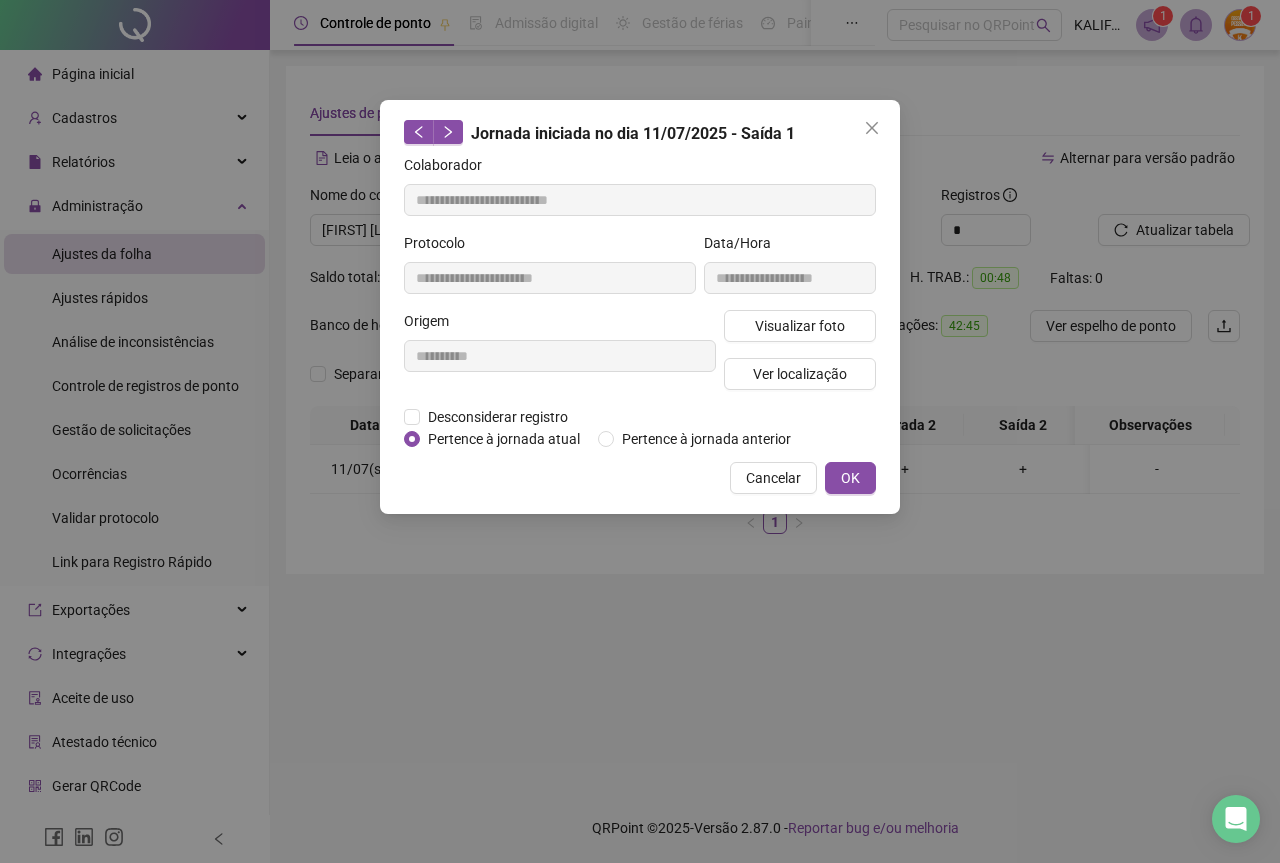 click on "**********" at bounding box center (790, 271) 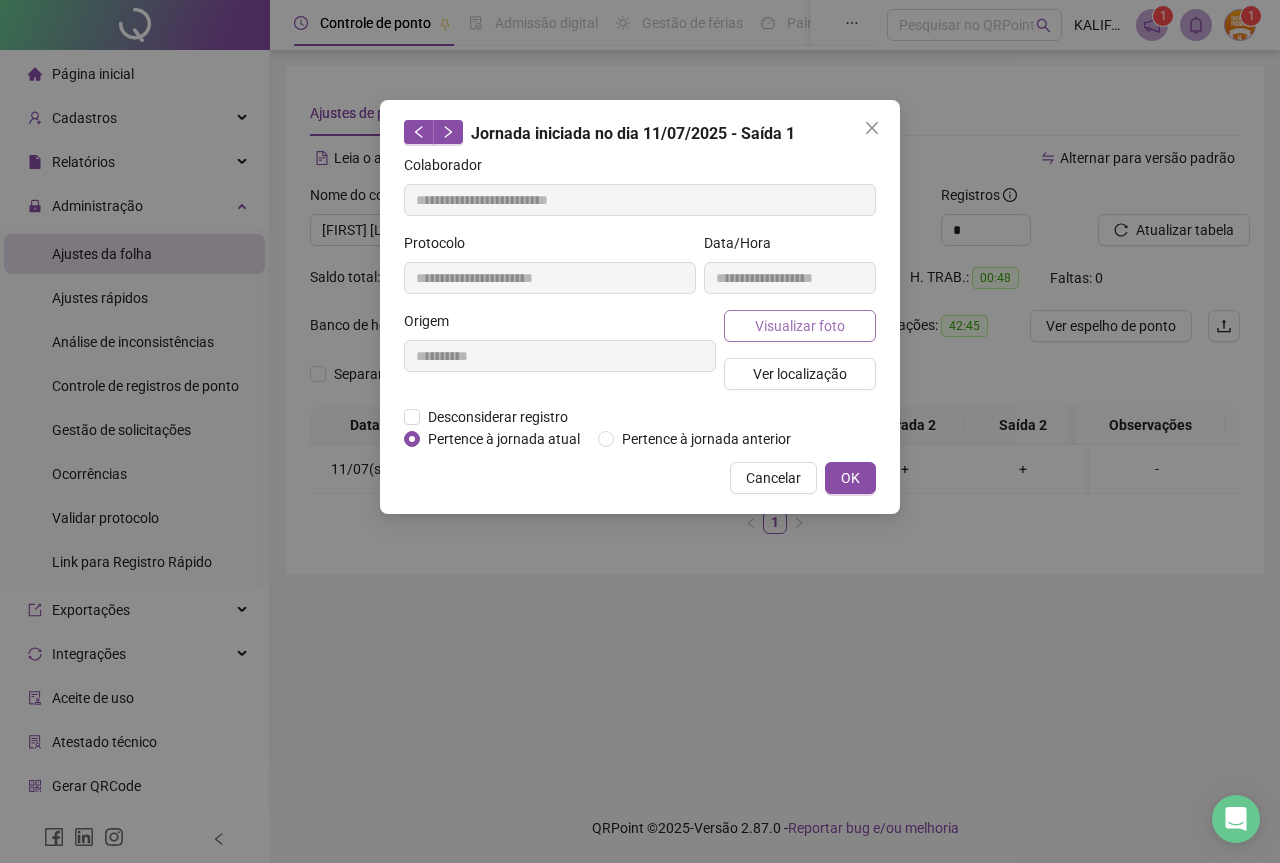 click on "Visualizar foto" at bounding box center (800, 326) 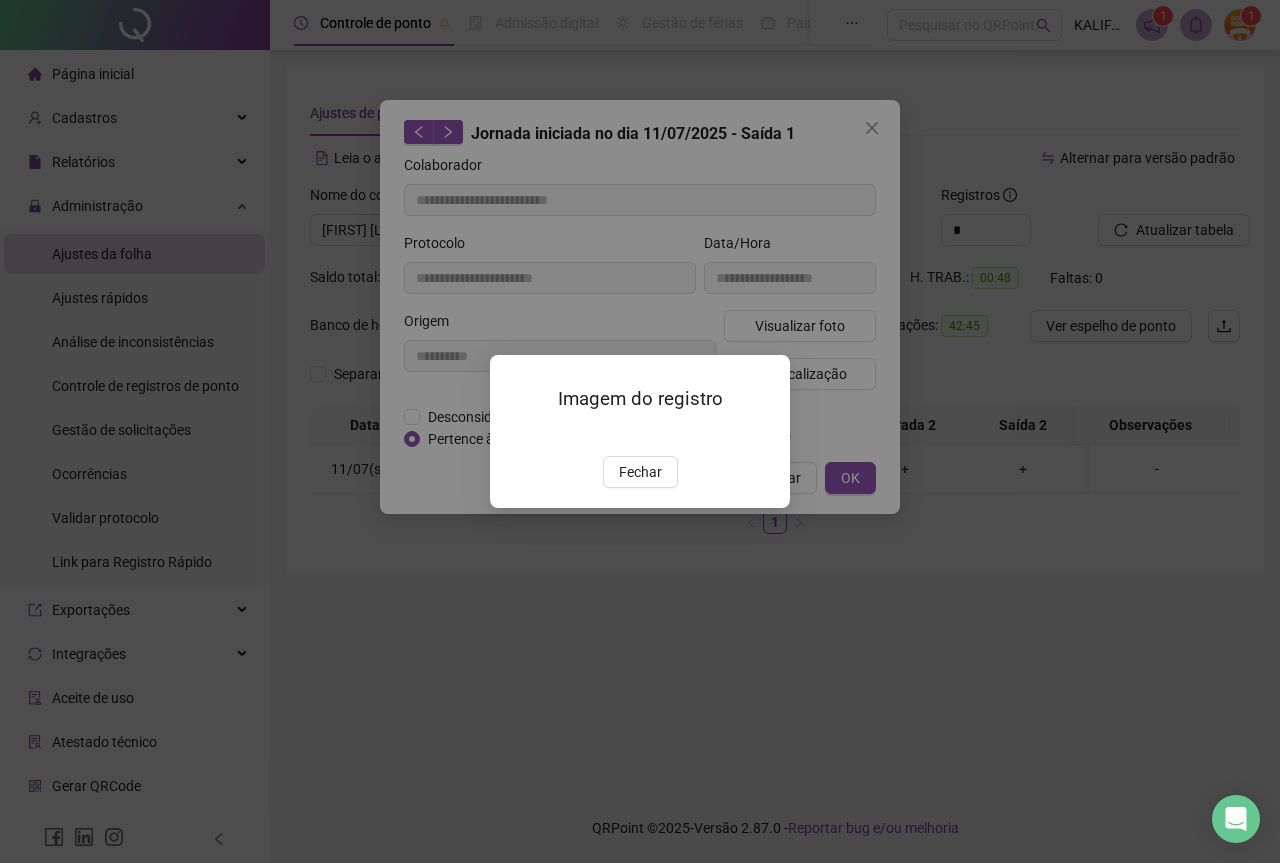 click on "Fechar" at bounding box center (640, 472) 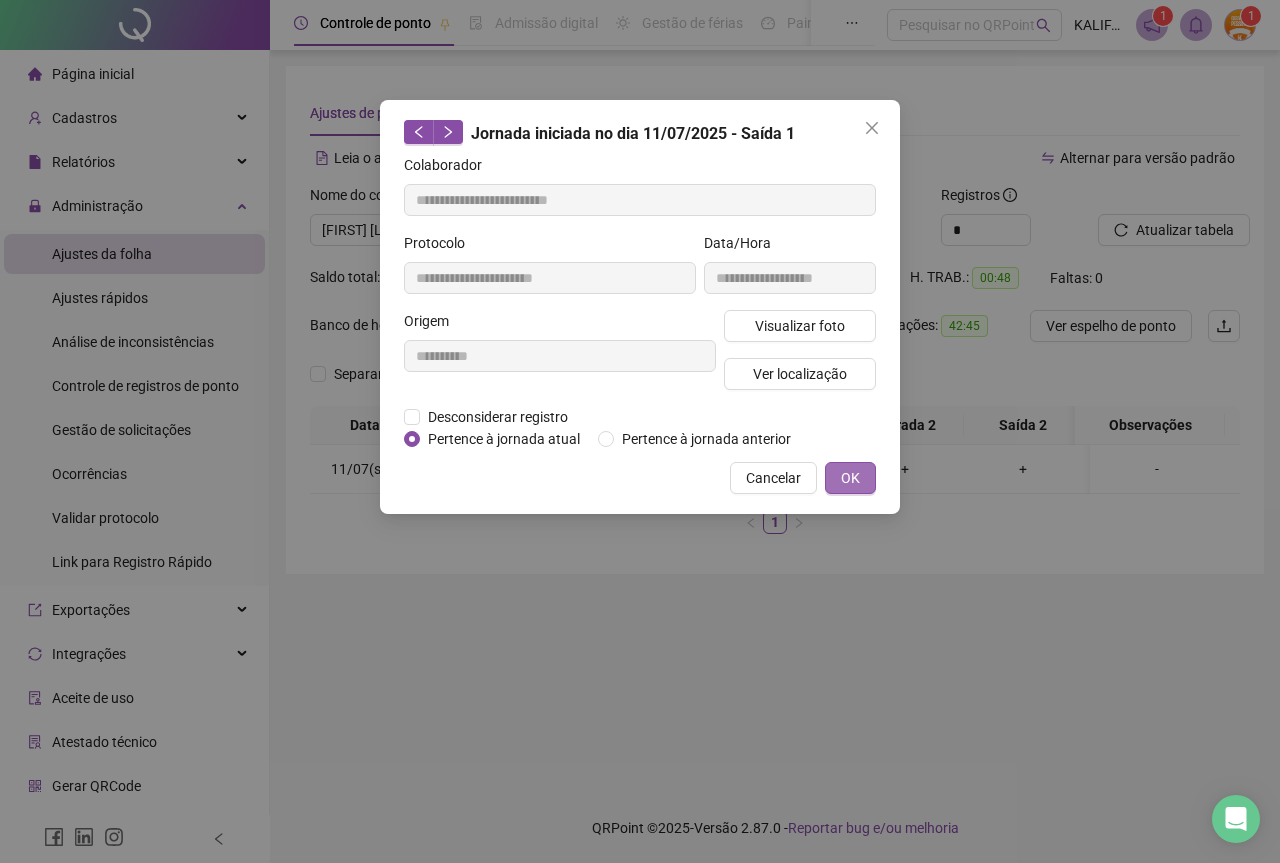 click on "OK" at bounding box center (850, 478) 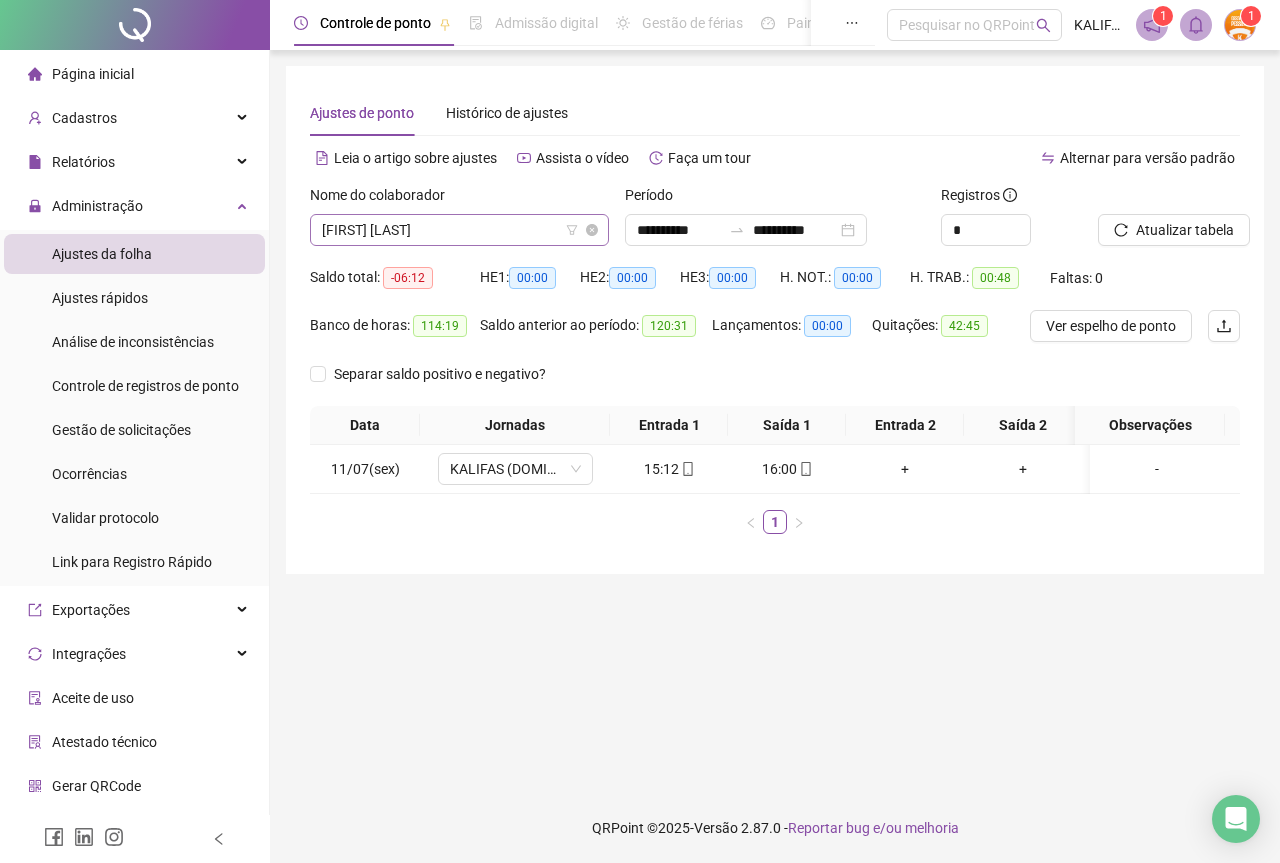 click on "[FIRST] [LAST]" at bounding box center [459, 230] 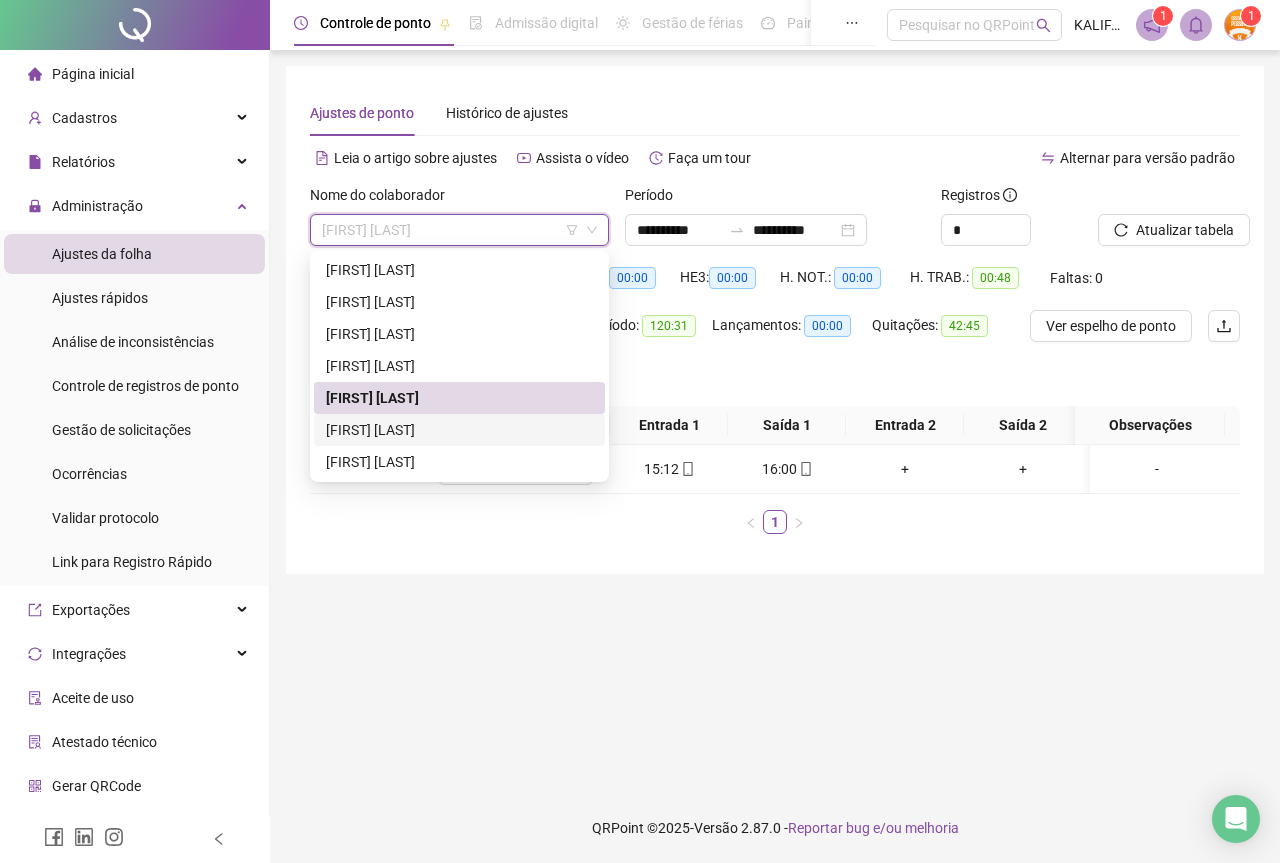 click on "[FIRST] [LAST]" at bounding box center [459, 430] 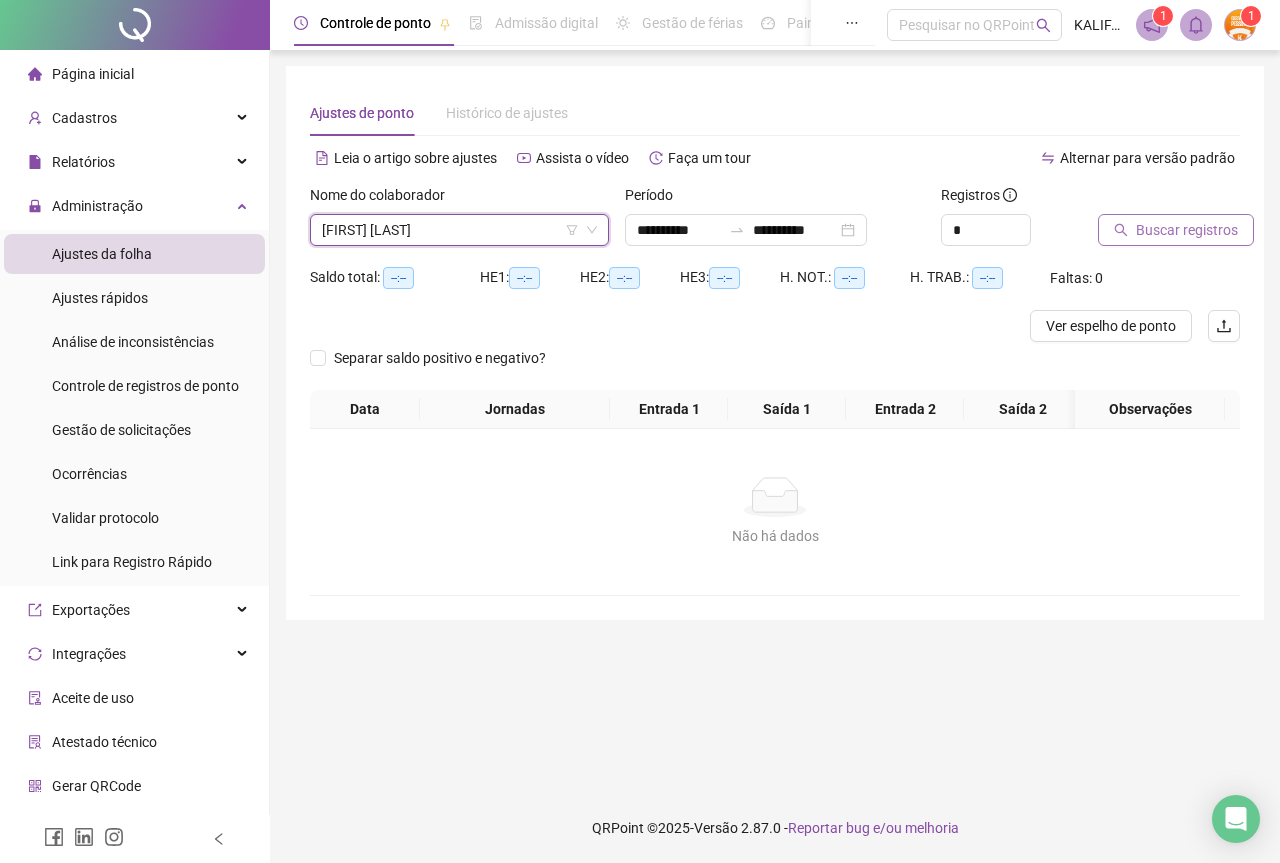 click on "Buscar registros" at bounding box center [1187, 230] 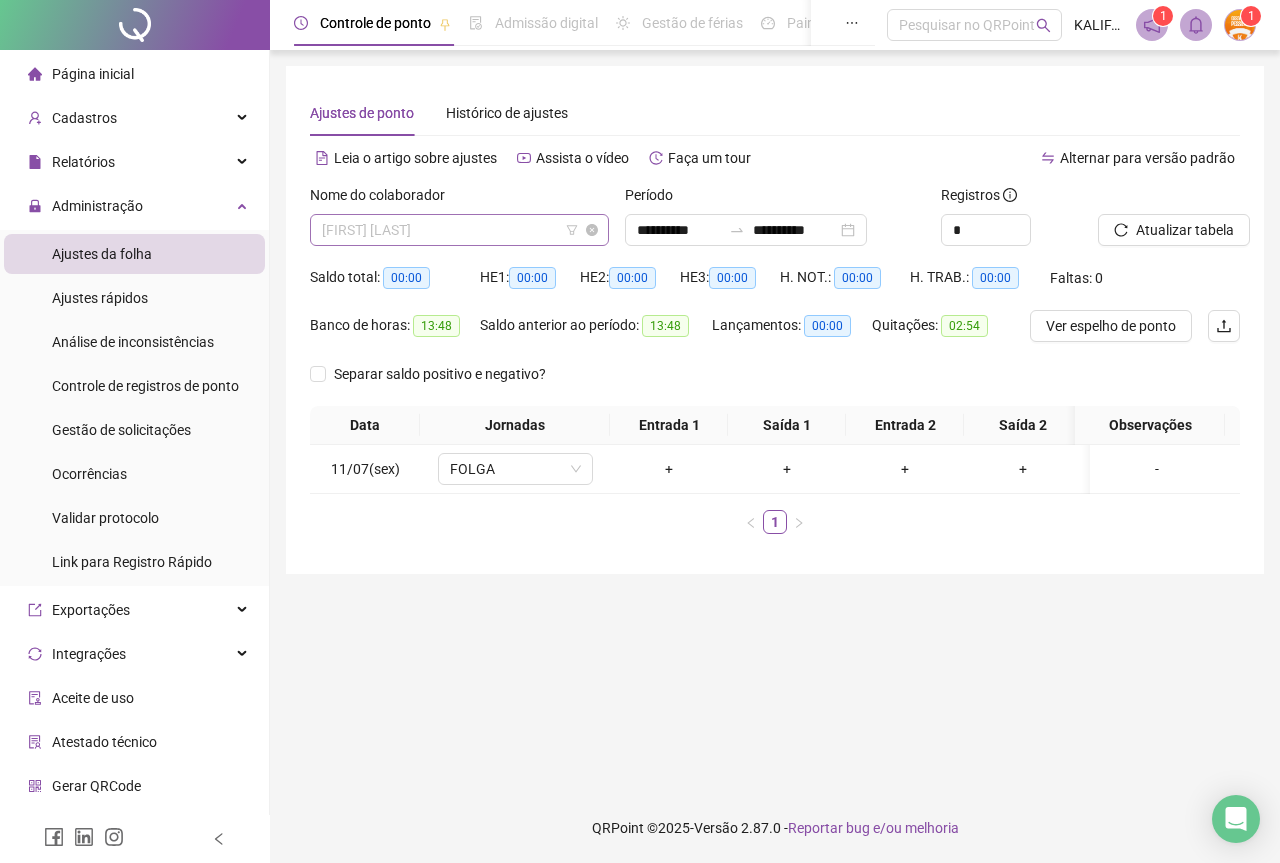 click on "[FIRST] [LAST]" at bounding box center [459, 230] 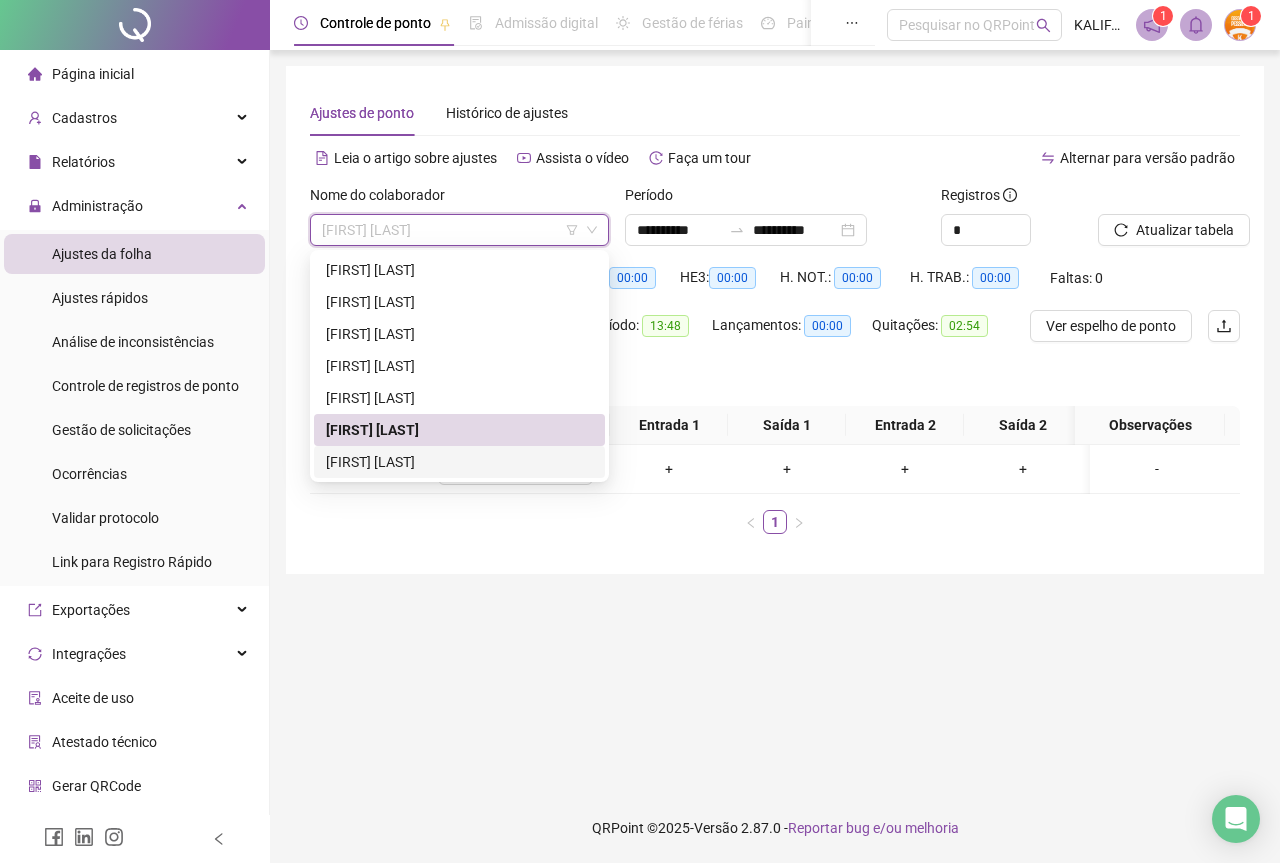 click on "[FIRST] [LAST]" at bounding box center [459, 462] 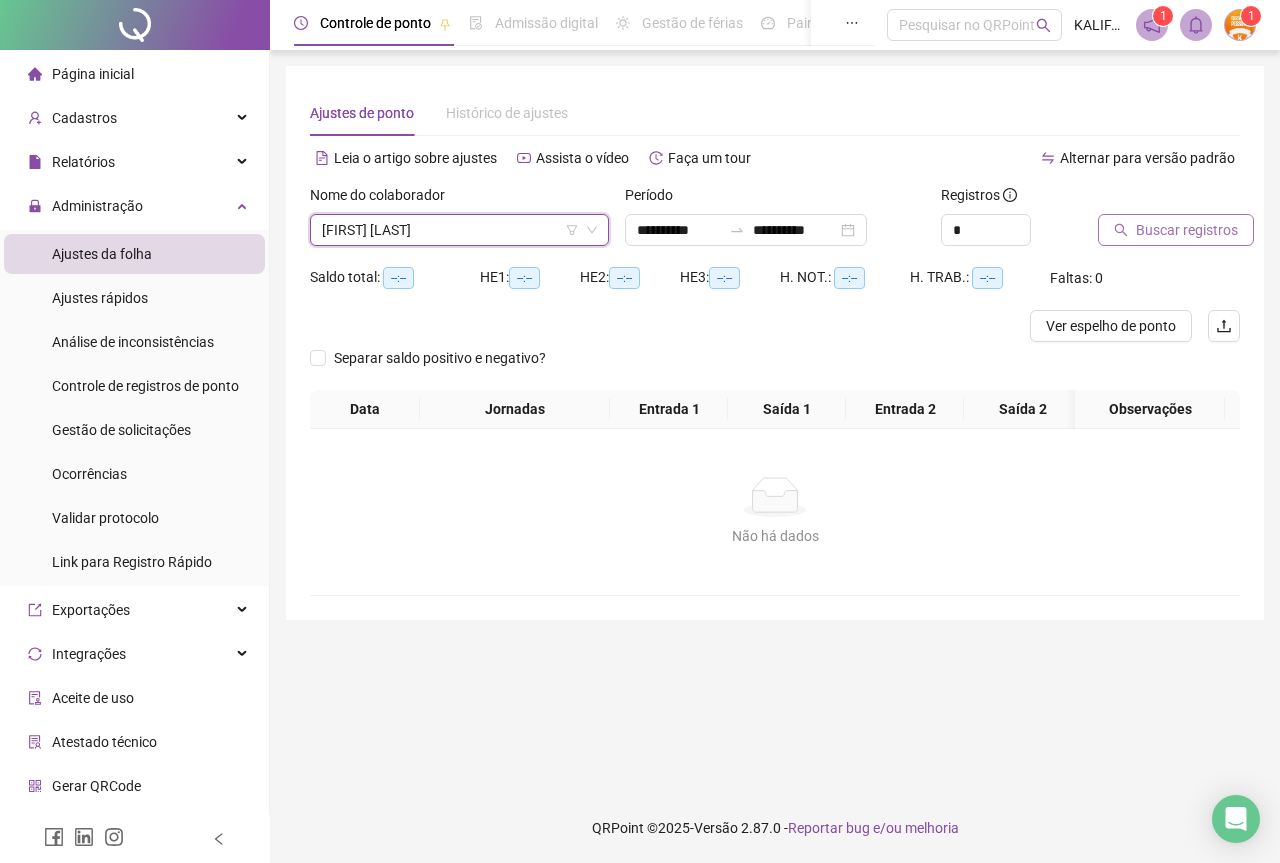 click on "Buscar registros" at bounding box center (1187, 230) 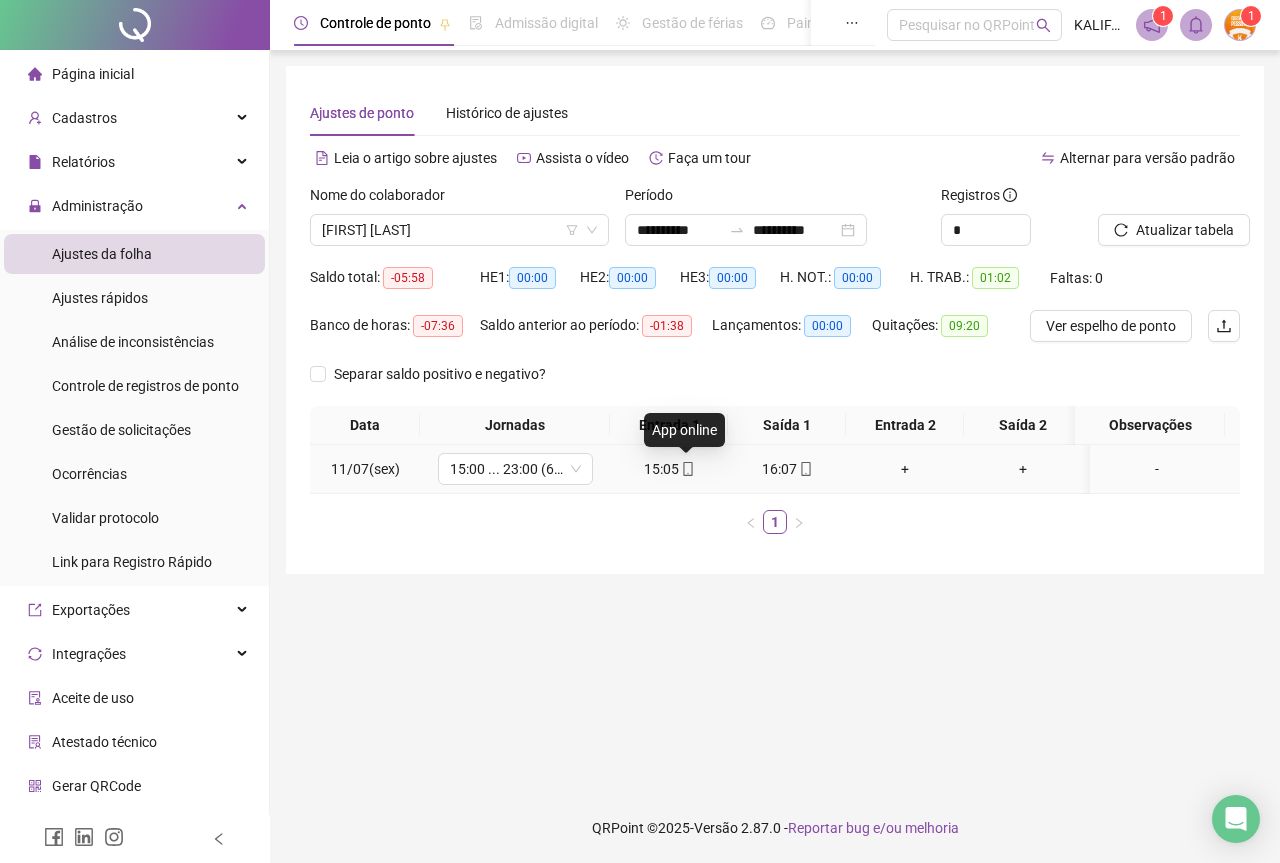 click 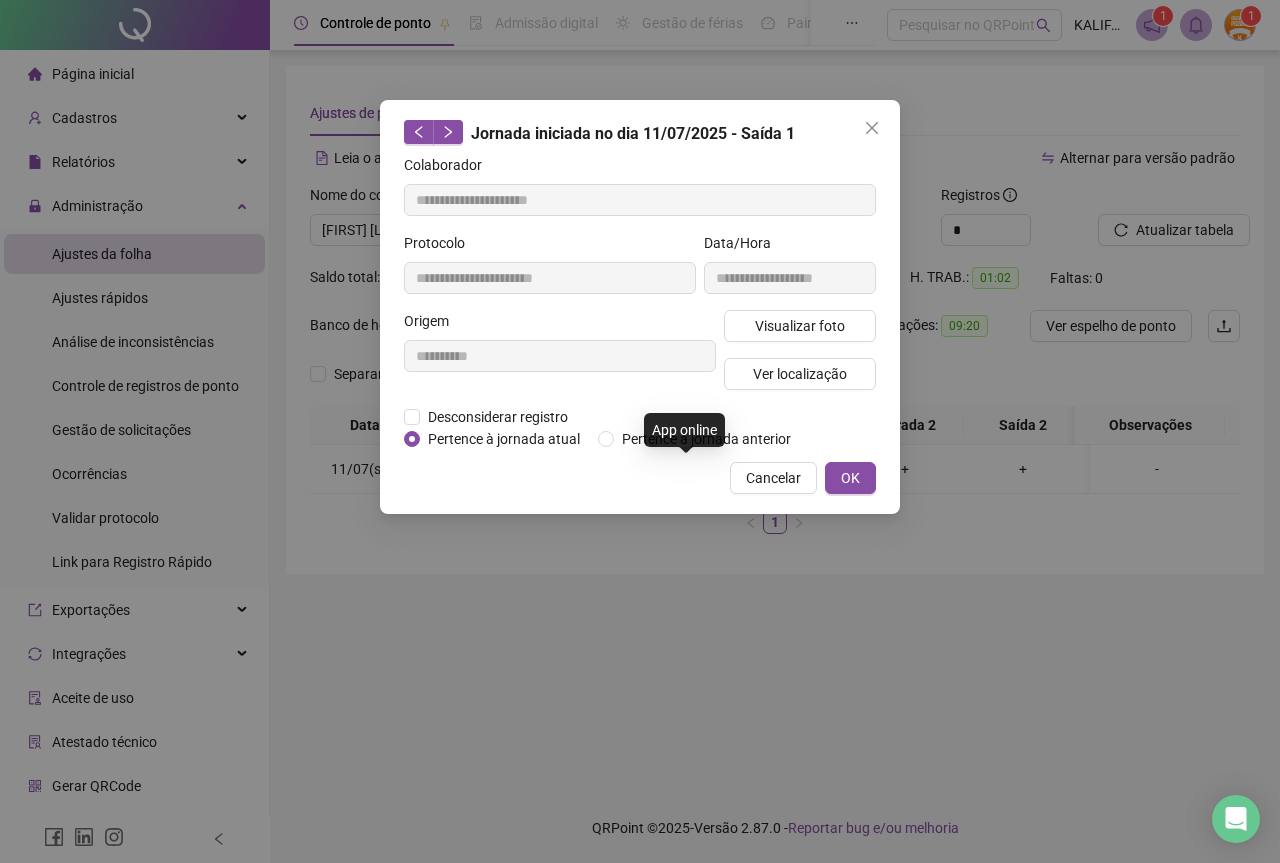 type on "**********" 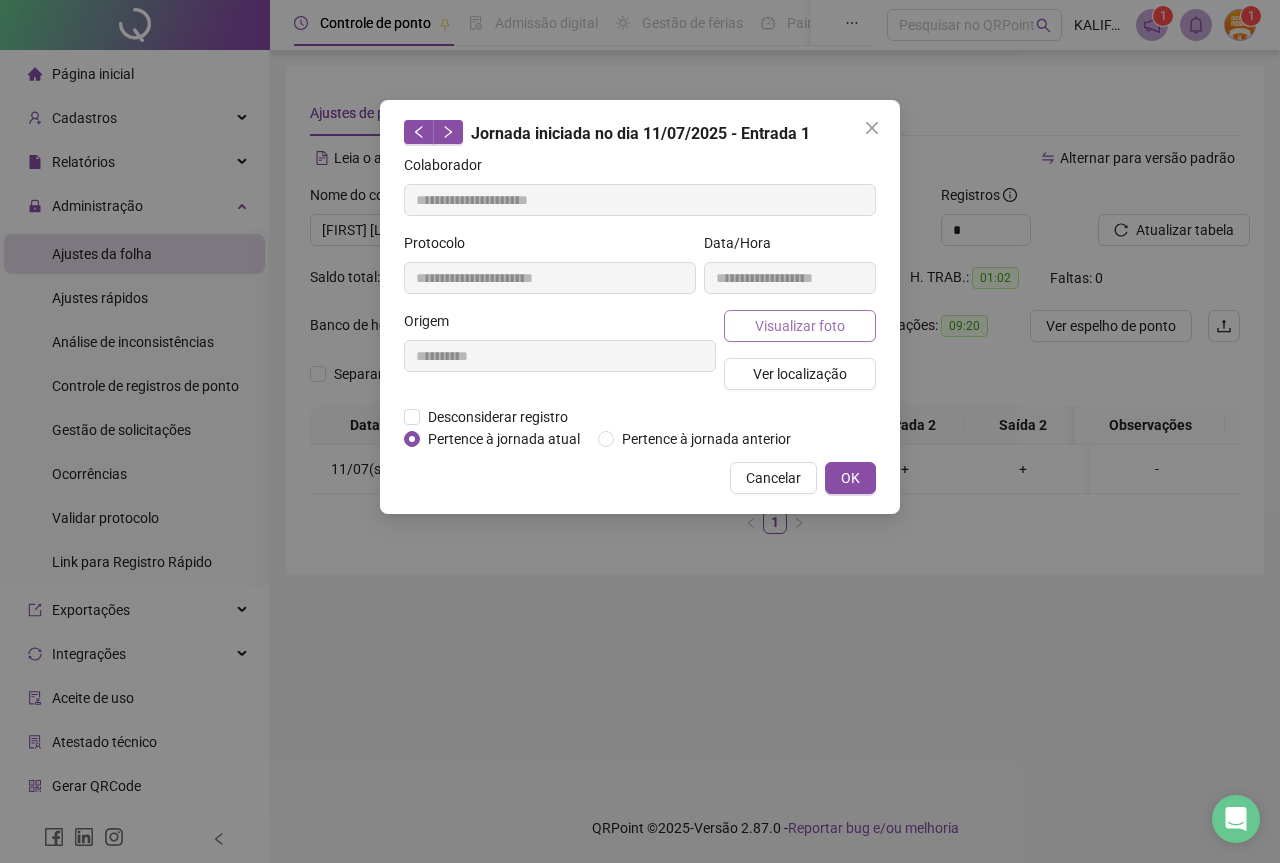 click on "Visualizar foto" at bounding box center [800, 326] 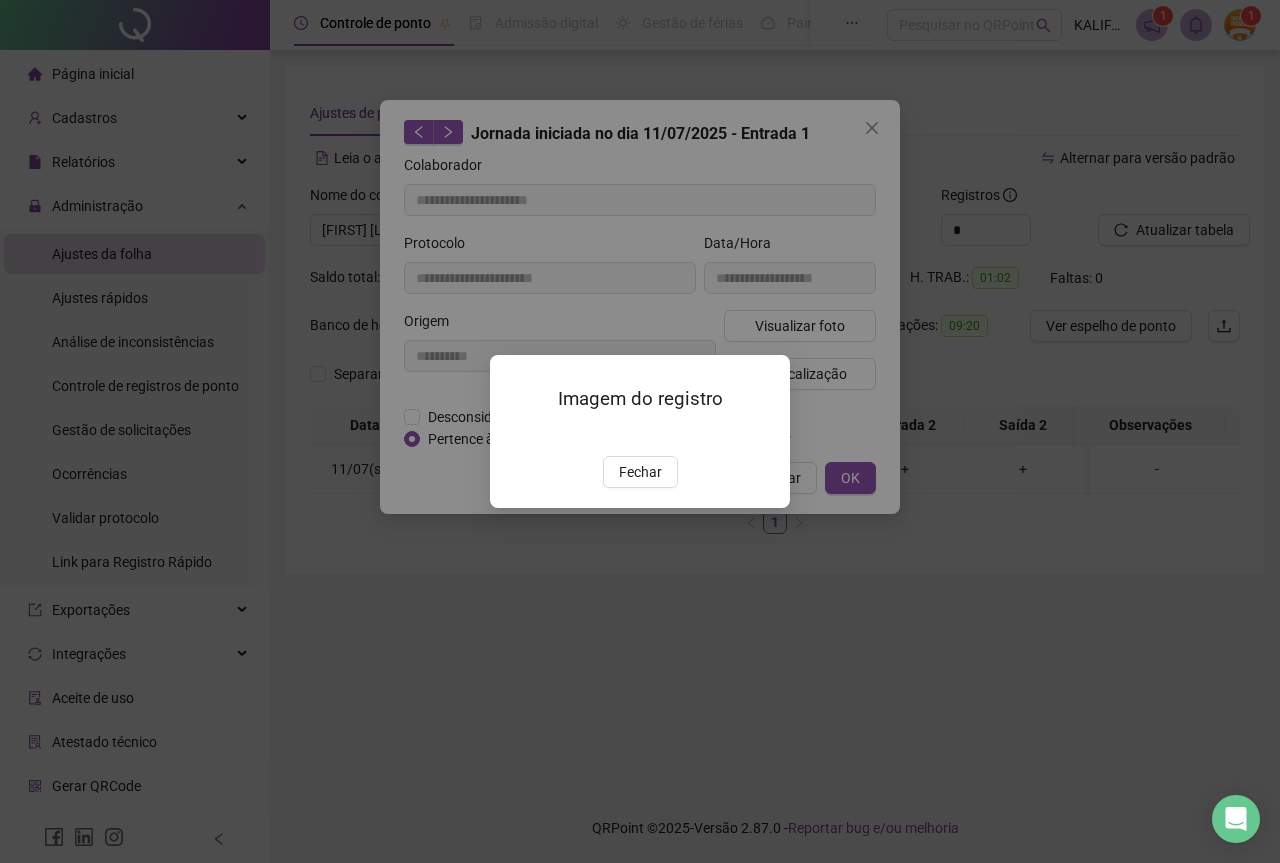 click on "Imagem do registro Fechar" at bounding box center (640, 431) 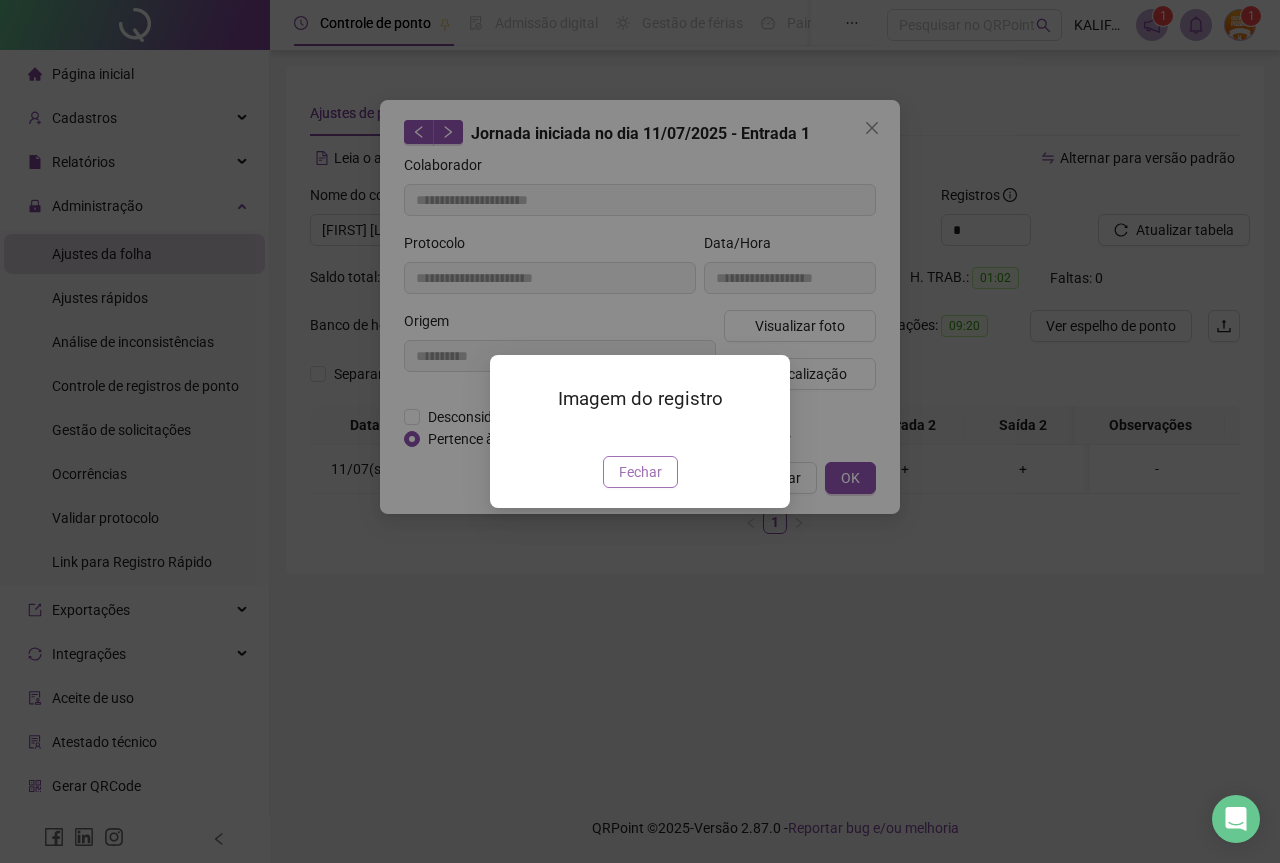 click on "Fechar" at bounding box center [640, 472] 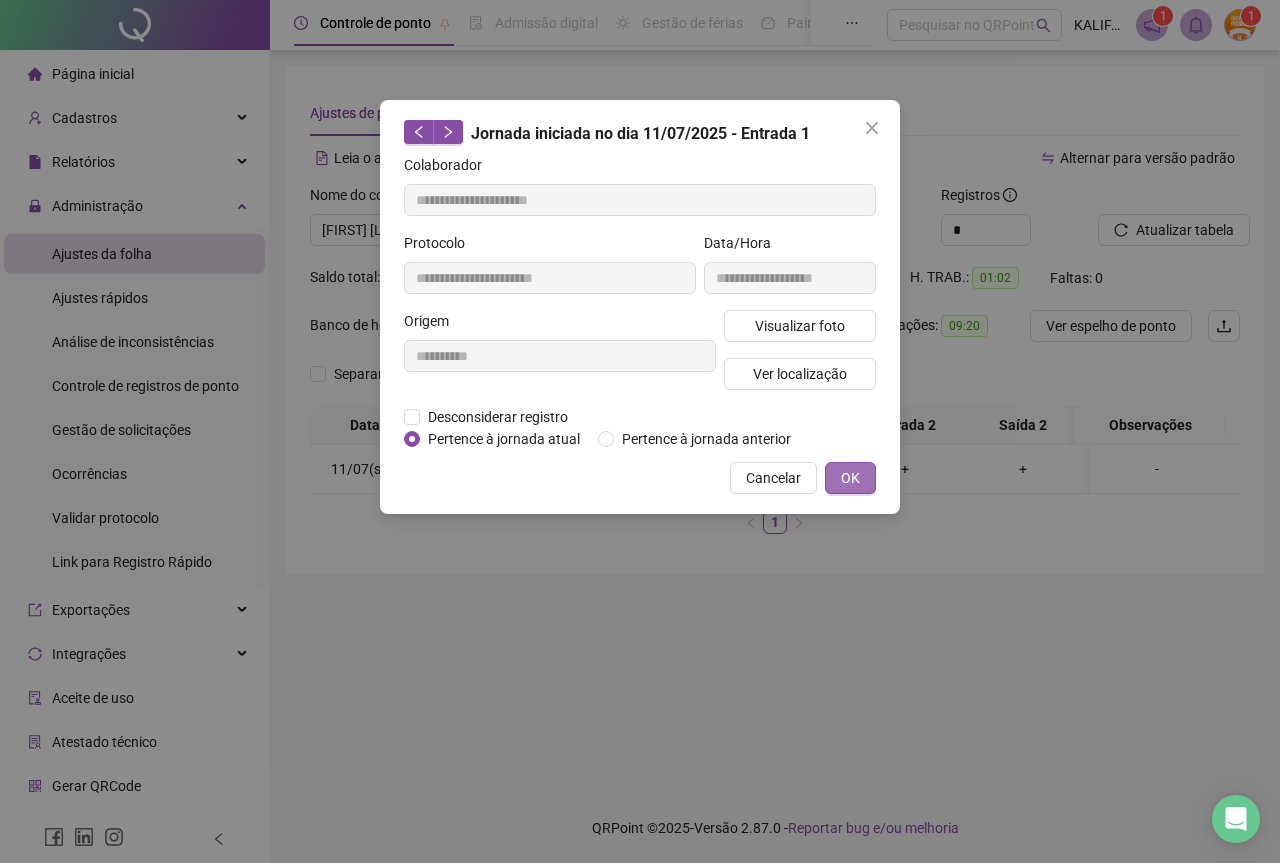 click on "OK" at bounding box center [850, 478] 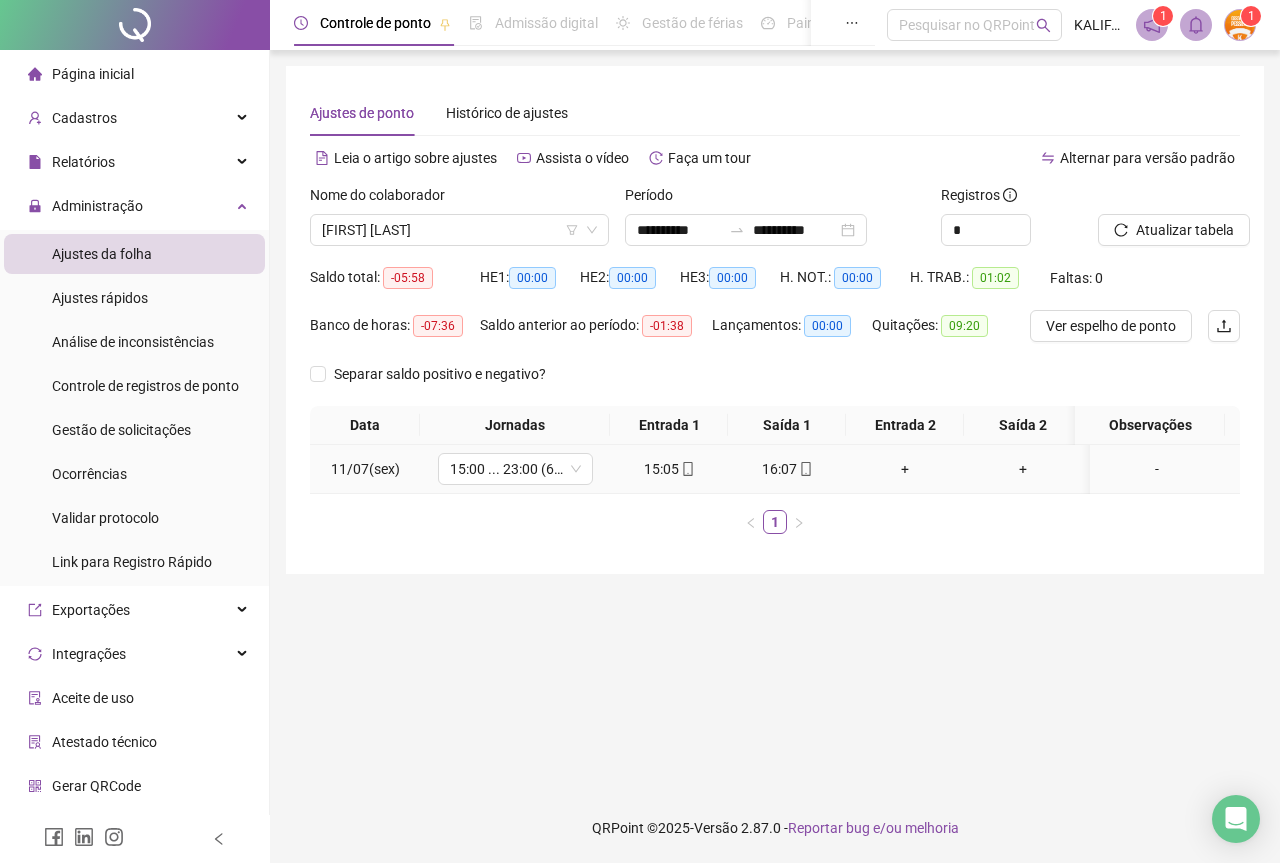 click 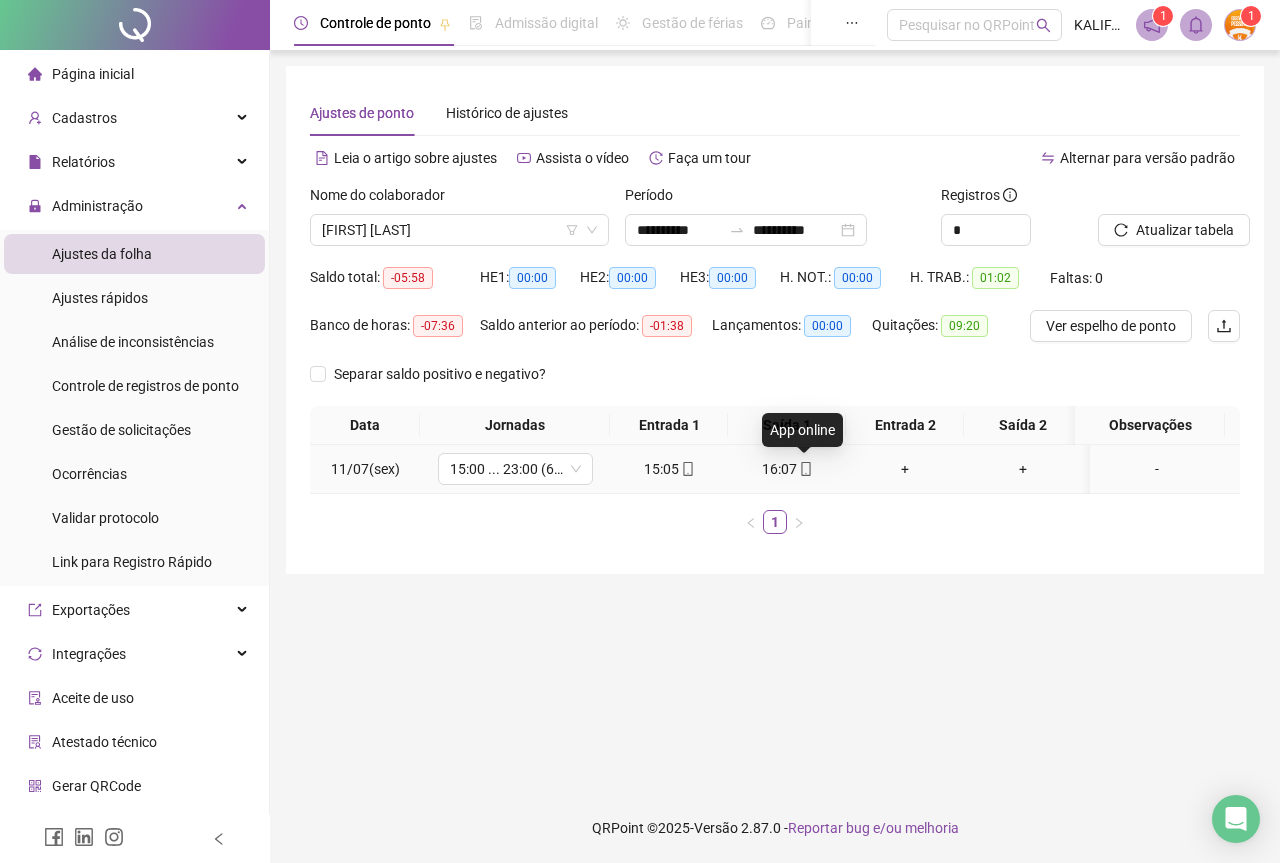 type on "**********" 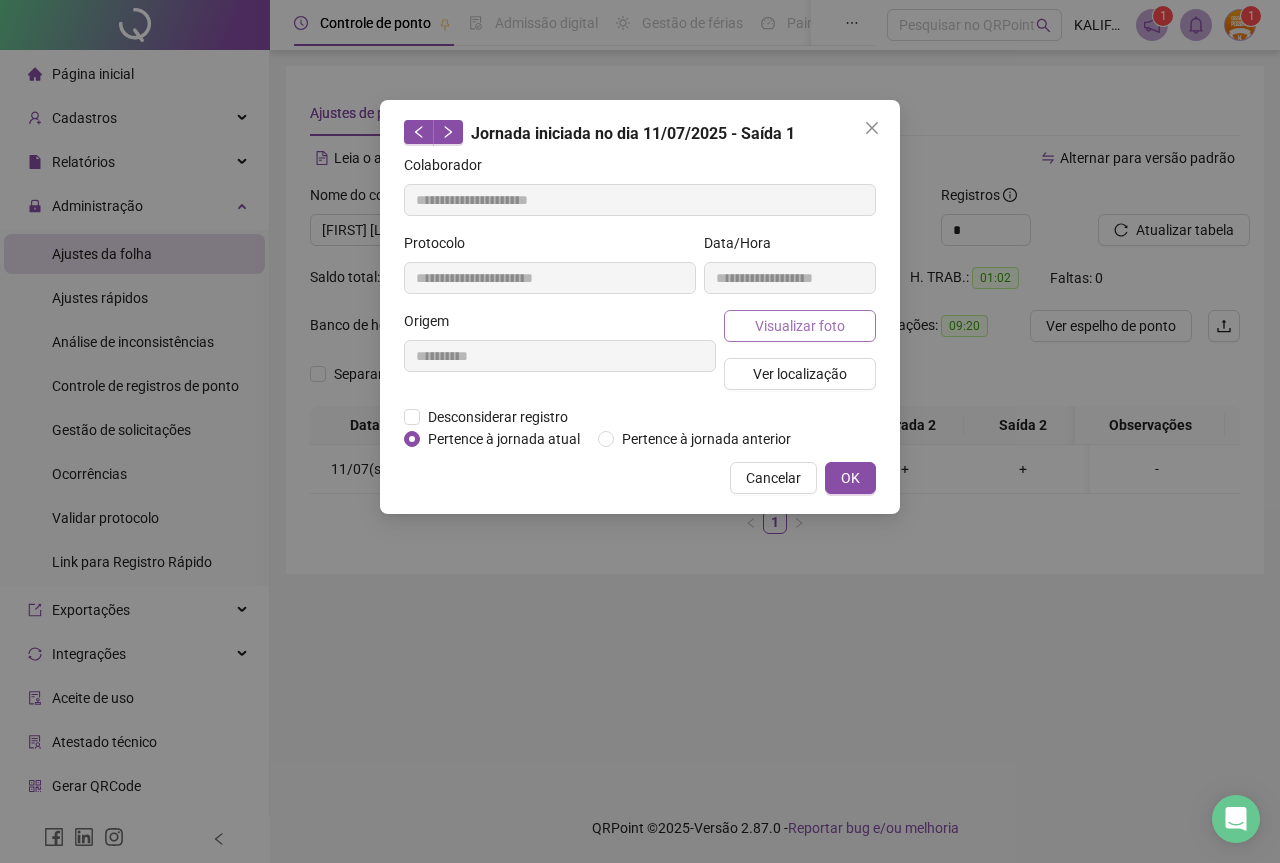 click on "Visualizar foto" at bounding box center (800, 326) 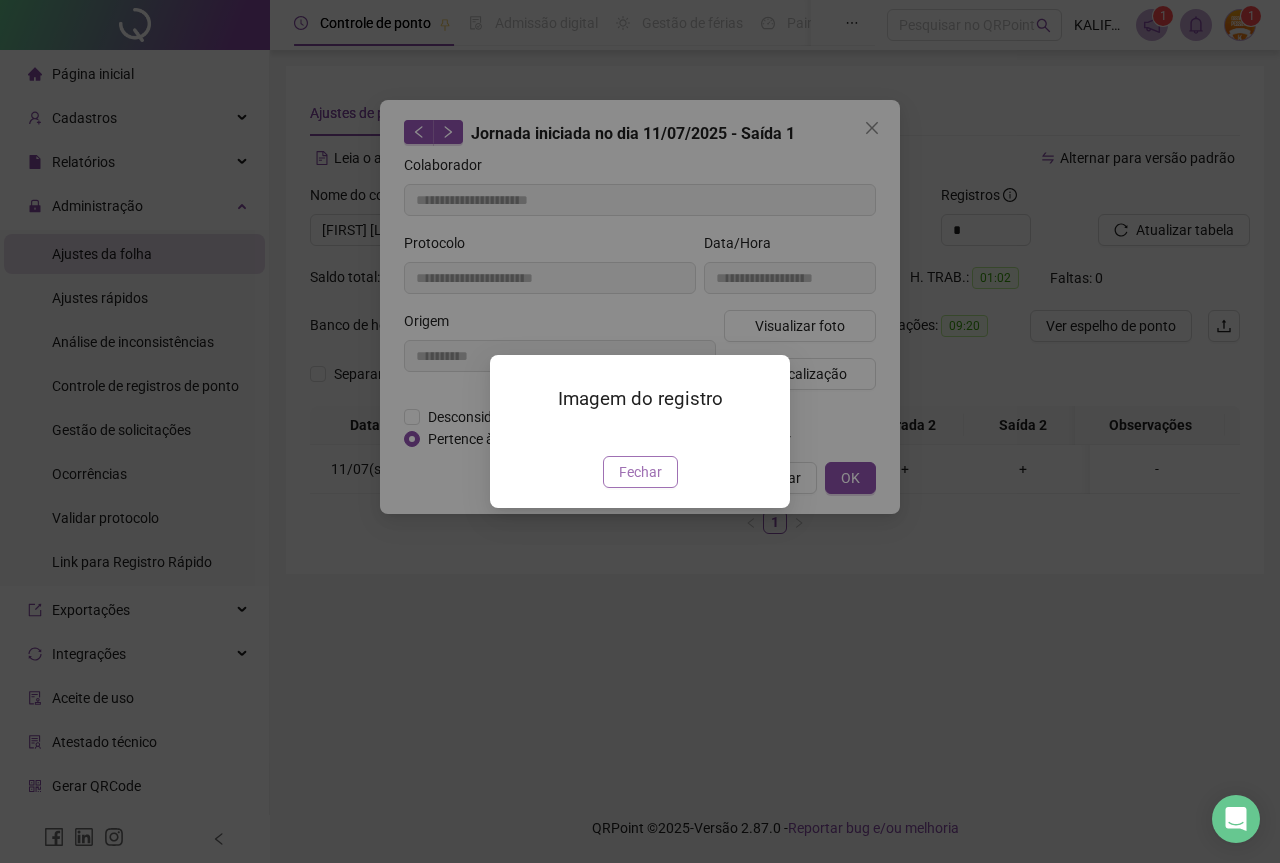click on "Fechar" at bounding box center (640, 472) 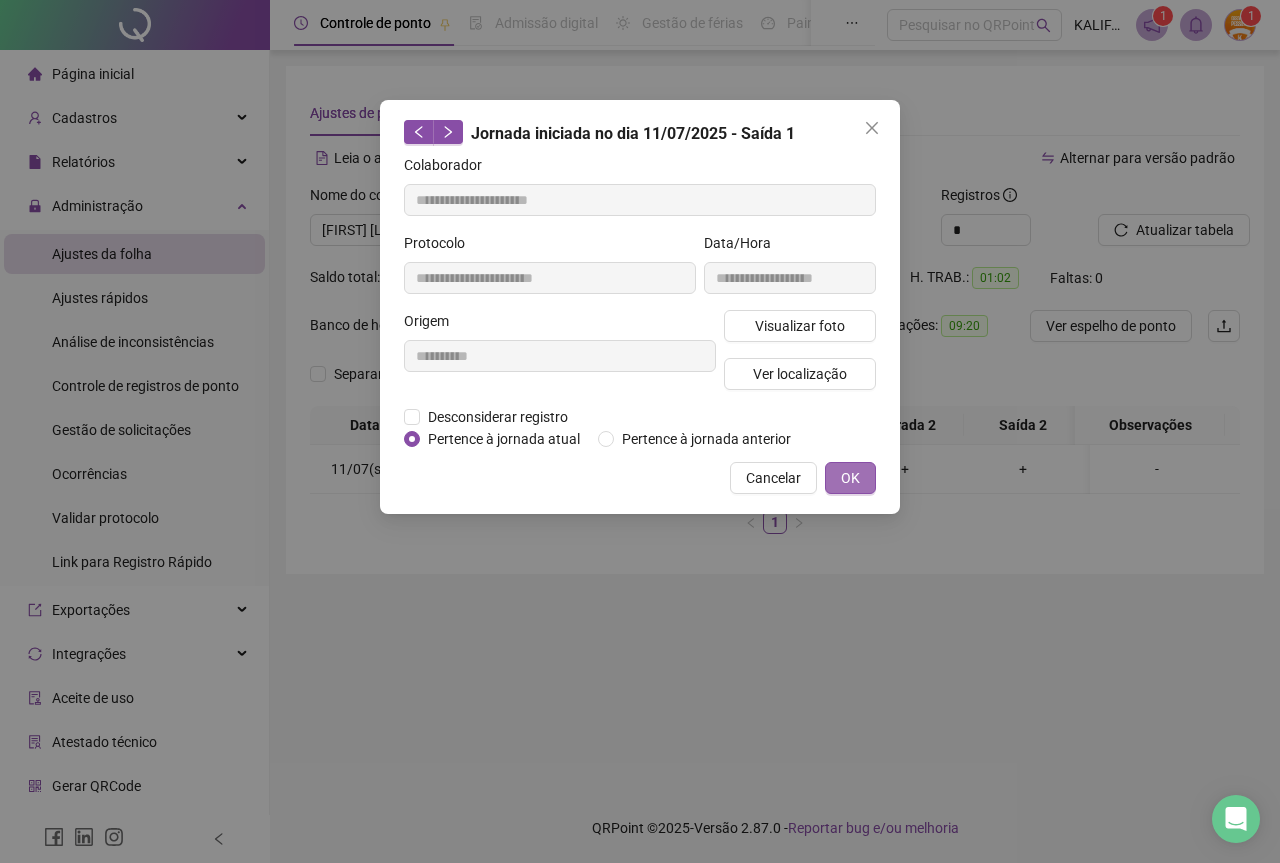click on "OK" at bounding box center (850, 478) 